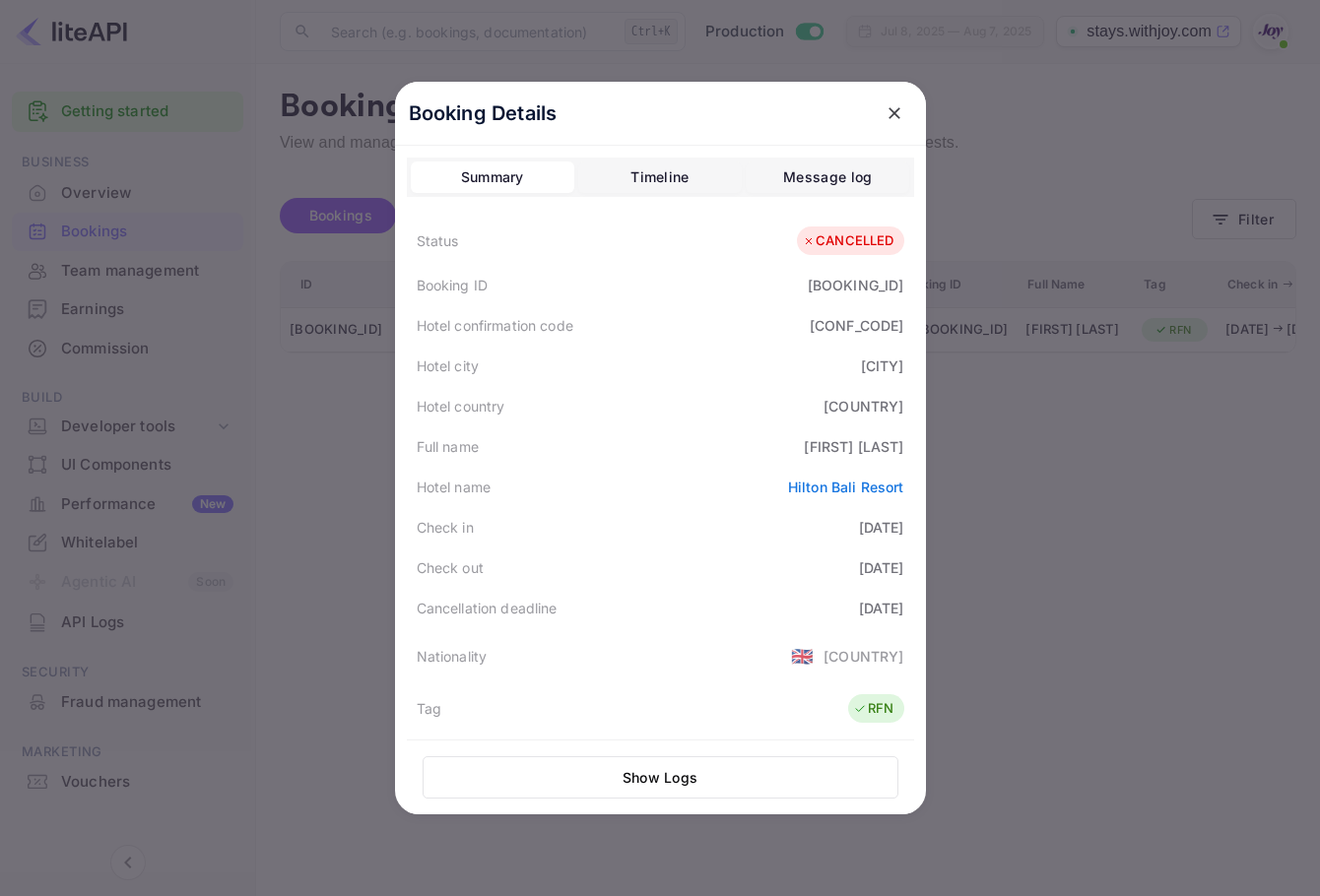 scroll, scrollTop: 0, scrollLeft: 0, axis: both 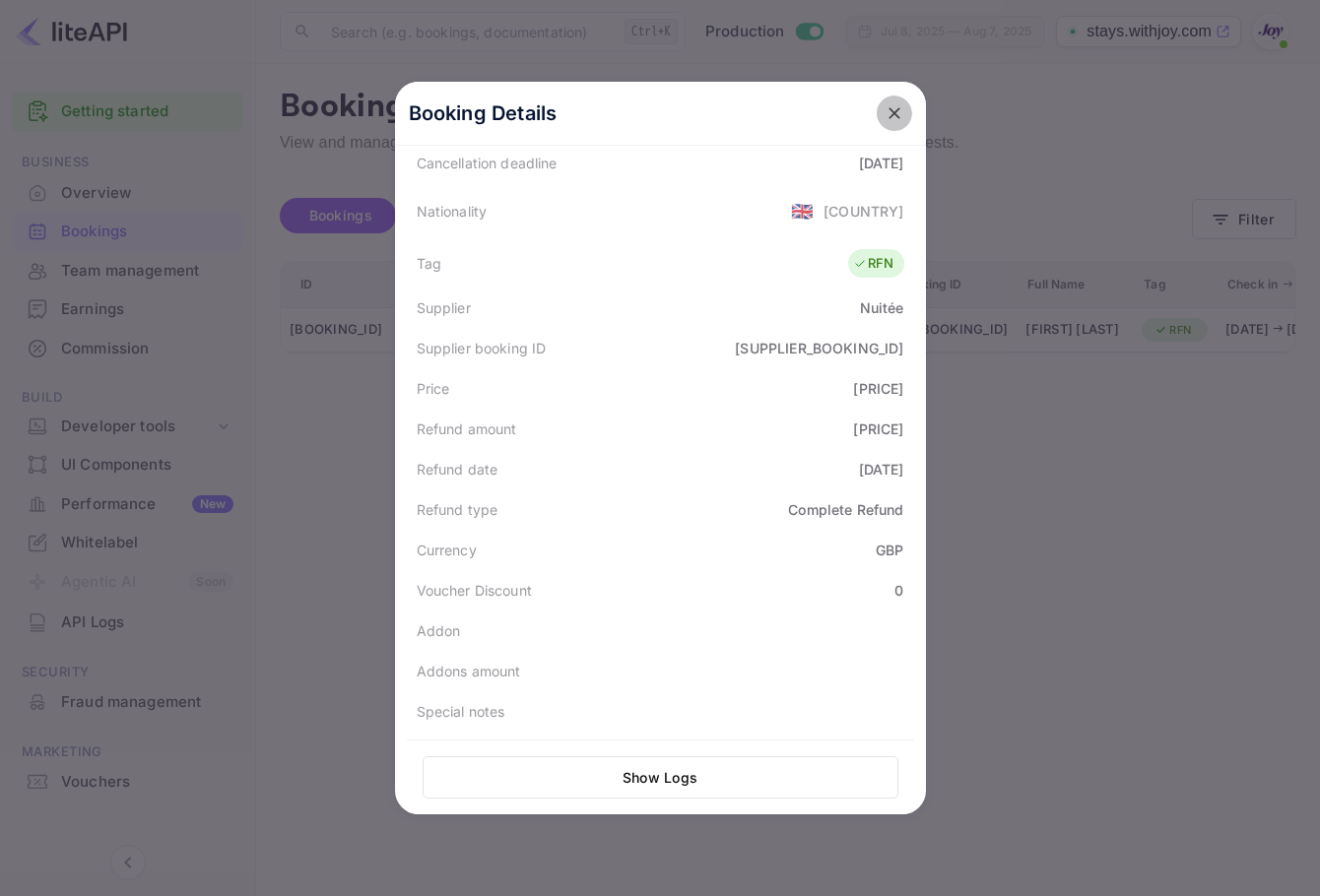 click 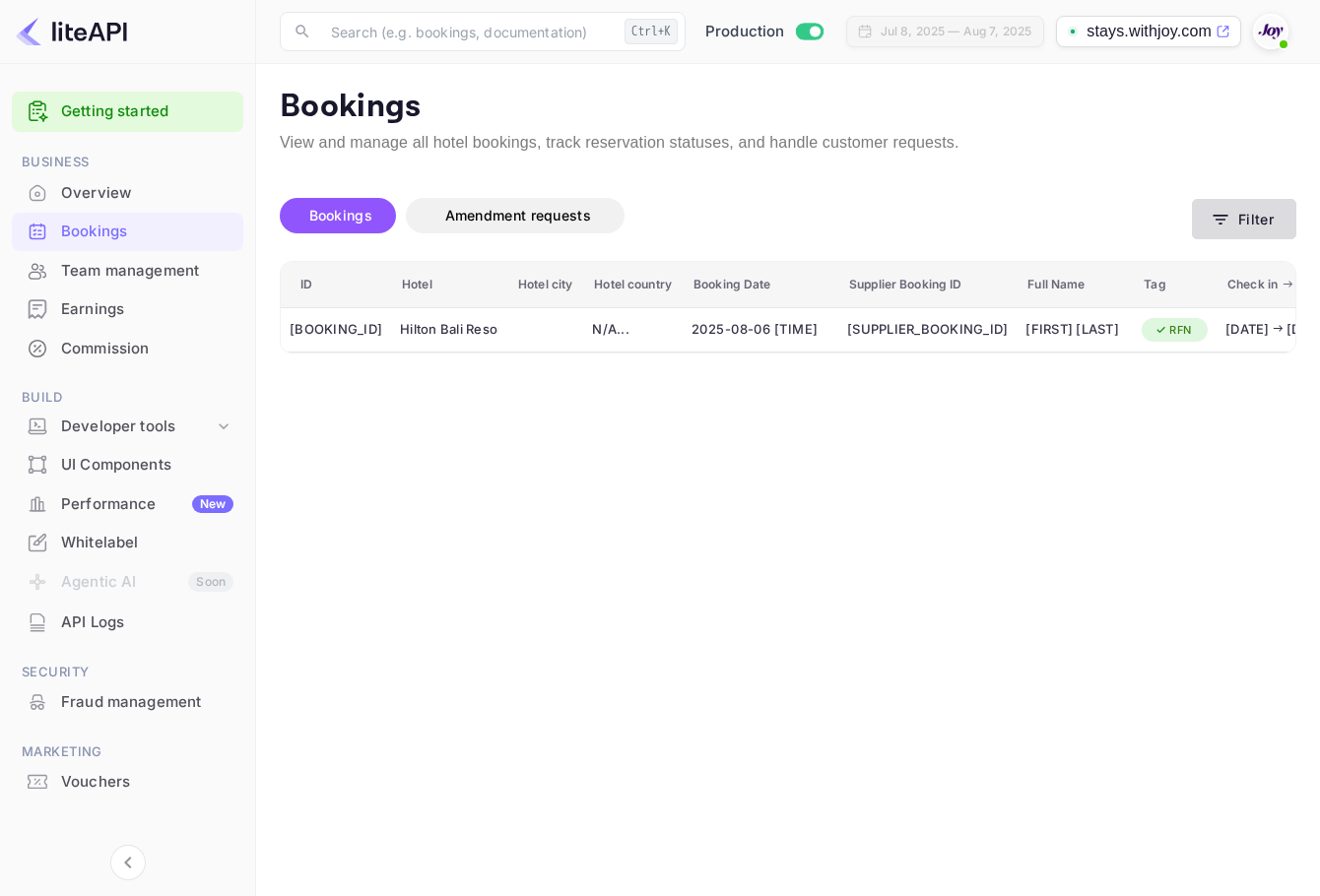 click on "Bookings View and manage all hotel bookings, track reservation statuses, and handle customer requests. Loading bookings... Bookings Amendment requests Filter ID Hotel Hotel city Hotel country Booking Date Supplier Booking ID Full Name Tag Check in   Check out Commission Price Status [BOOKING_ID] Hilton Bali Resort   N/A ...   [DATE]   [TIME] [SUPPLIER_BOOKING_ID] [FIRST] [LAST]   RFN [DATE]     [DATE] [PRICE]   [CURRENCY] [PRICE]   [CURRENCY]   CANCELLED Materio - React Admin Template Materio Admin is the most developer friendly & highly customizable Admin Dashboard Template based on MUI and NextJS. Click on below buttons to explore PRO version. Demo Download" at bounding box center [788, 480] 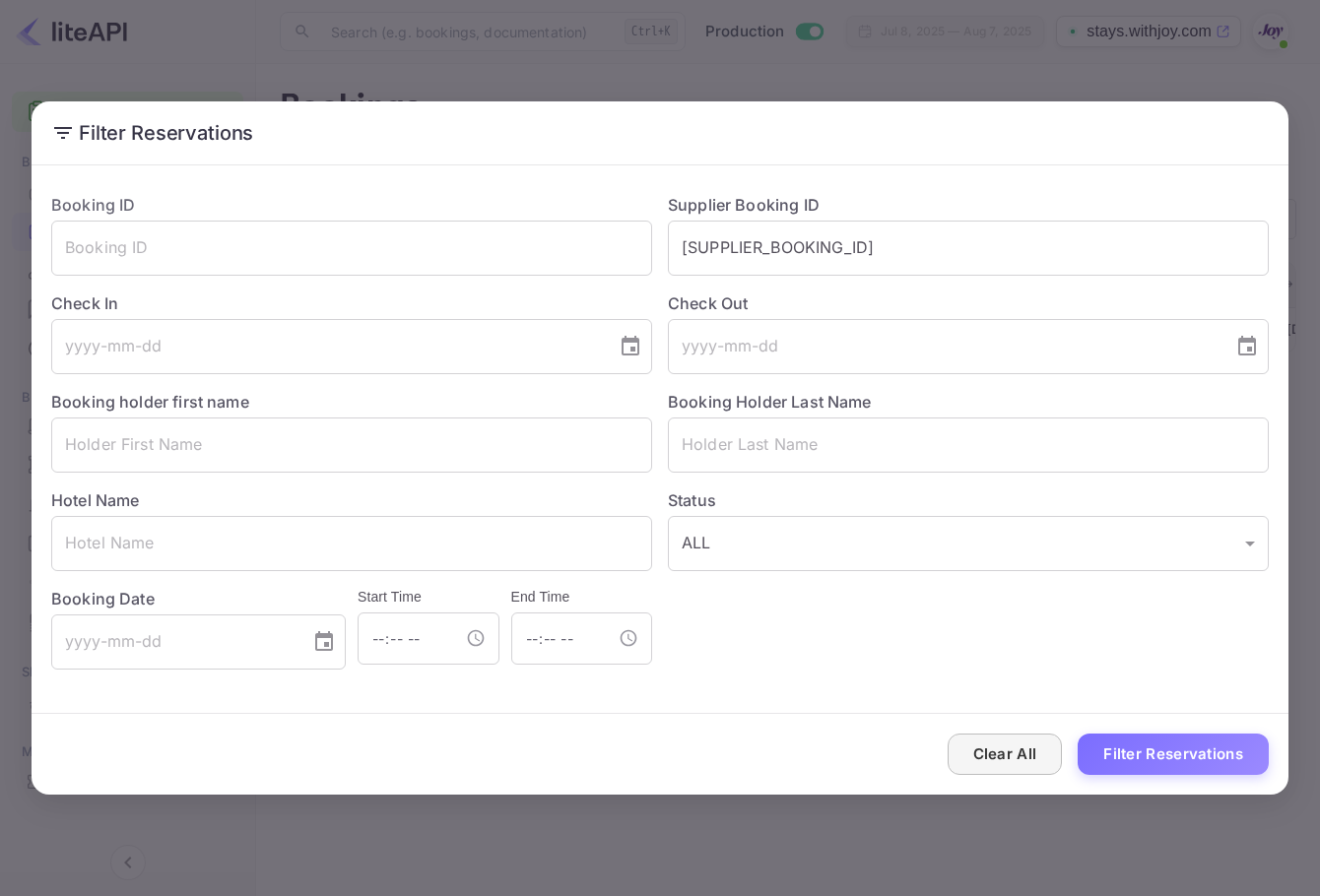 click on "Clear All" at bounding box center (1005, 754) 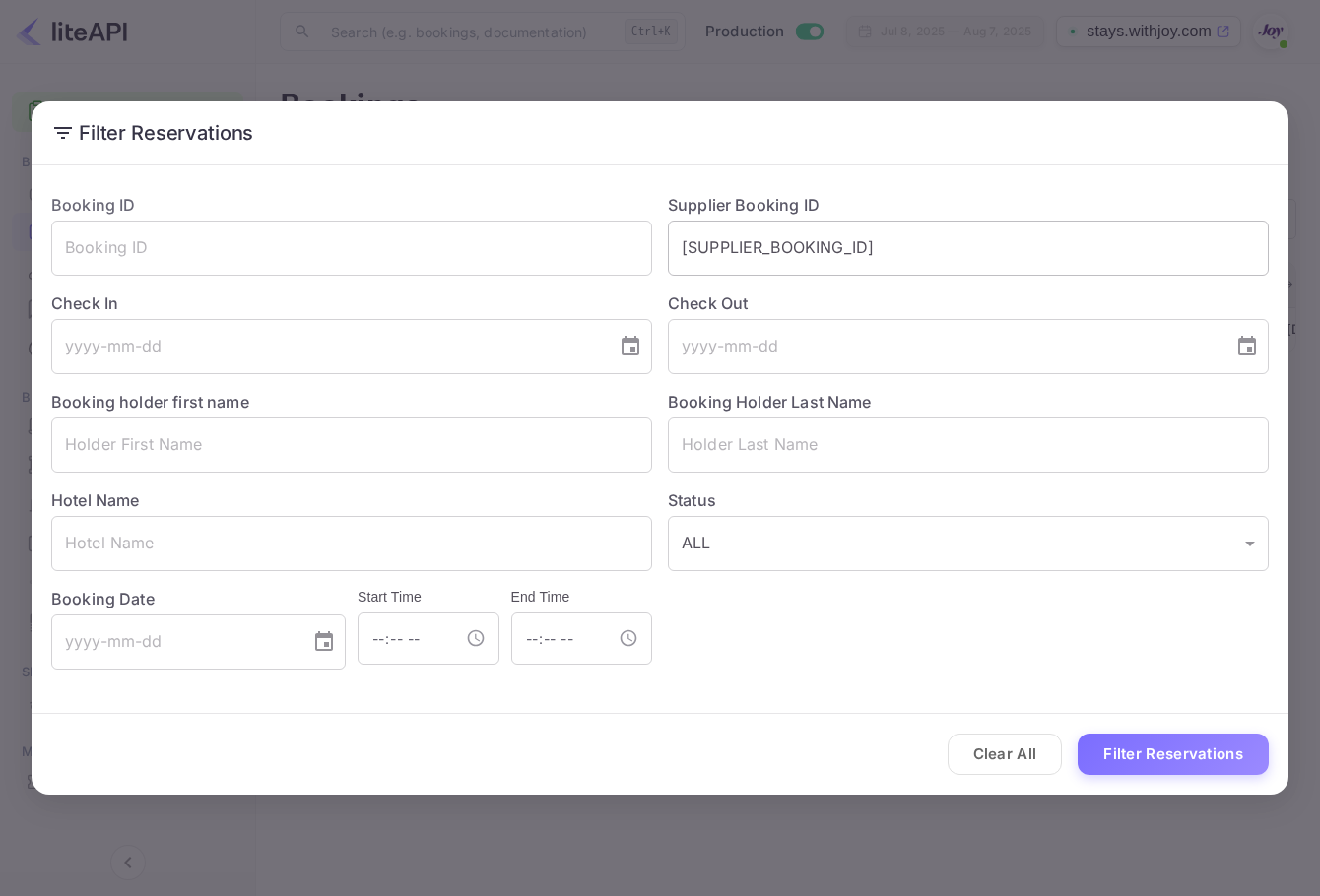 drag, startPoint x: 901, startPoint y: 189, endPoint x: 939, endPoint y: 247, distance: 69.339743 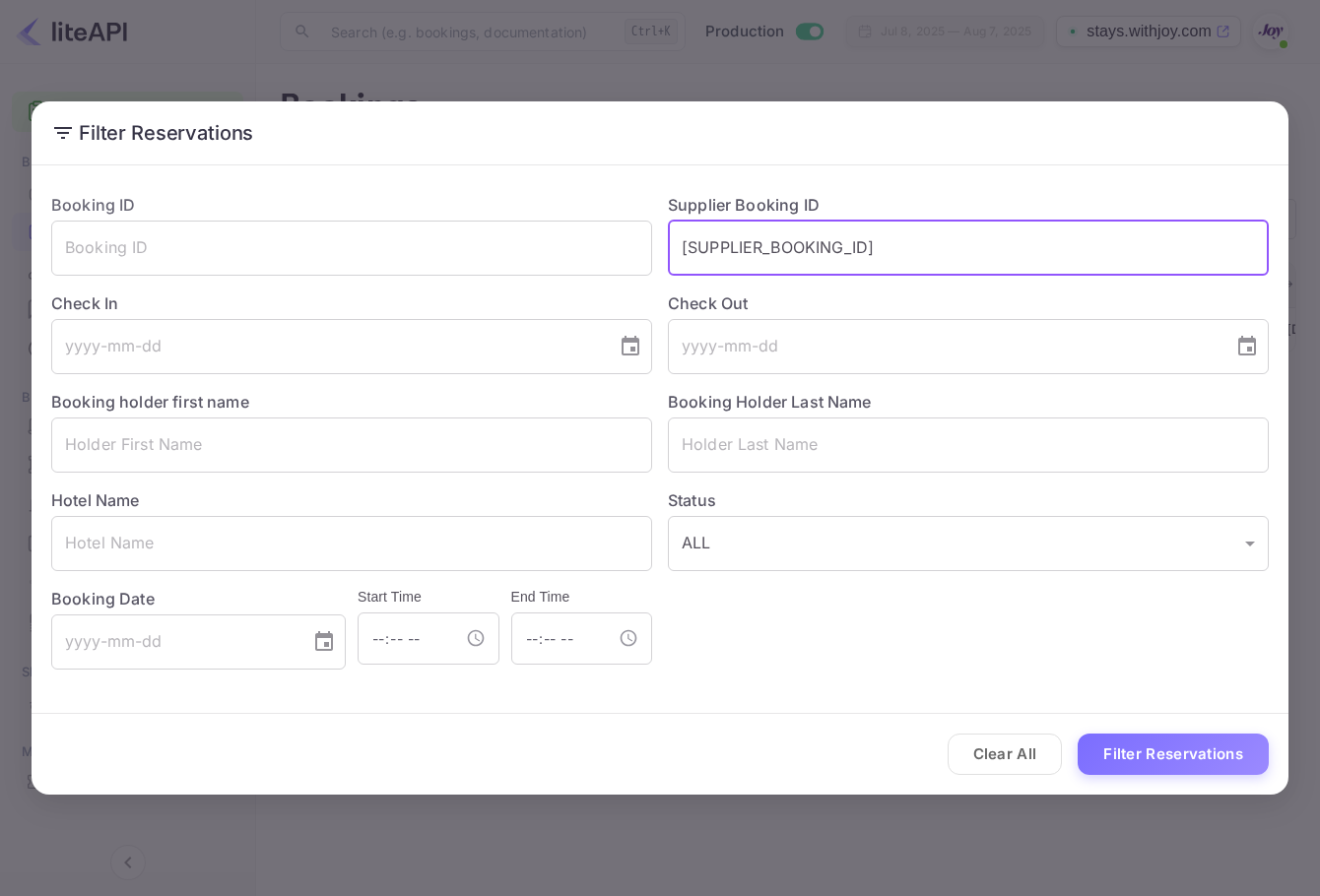 click on "[SUPPLIER_BOOKING_ID]" at bounding box center (968, 248) 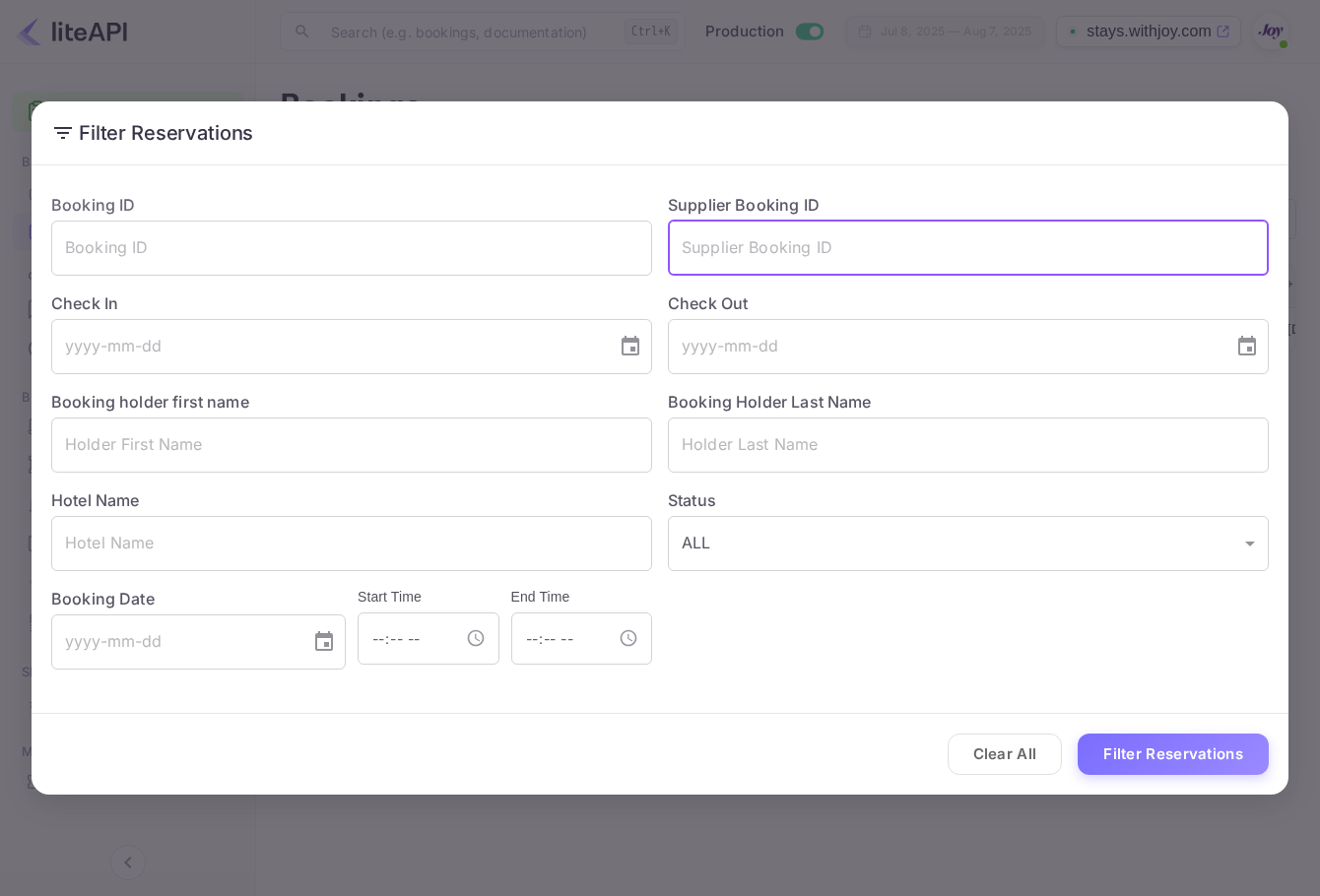 paste on "[SUPPLIER_BOOKING_ID]" 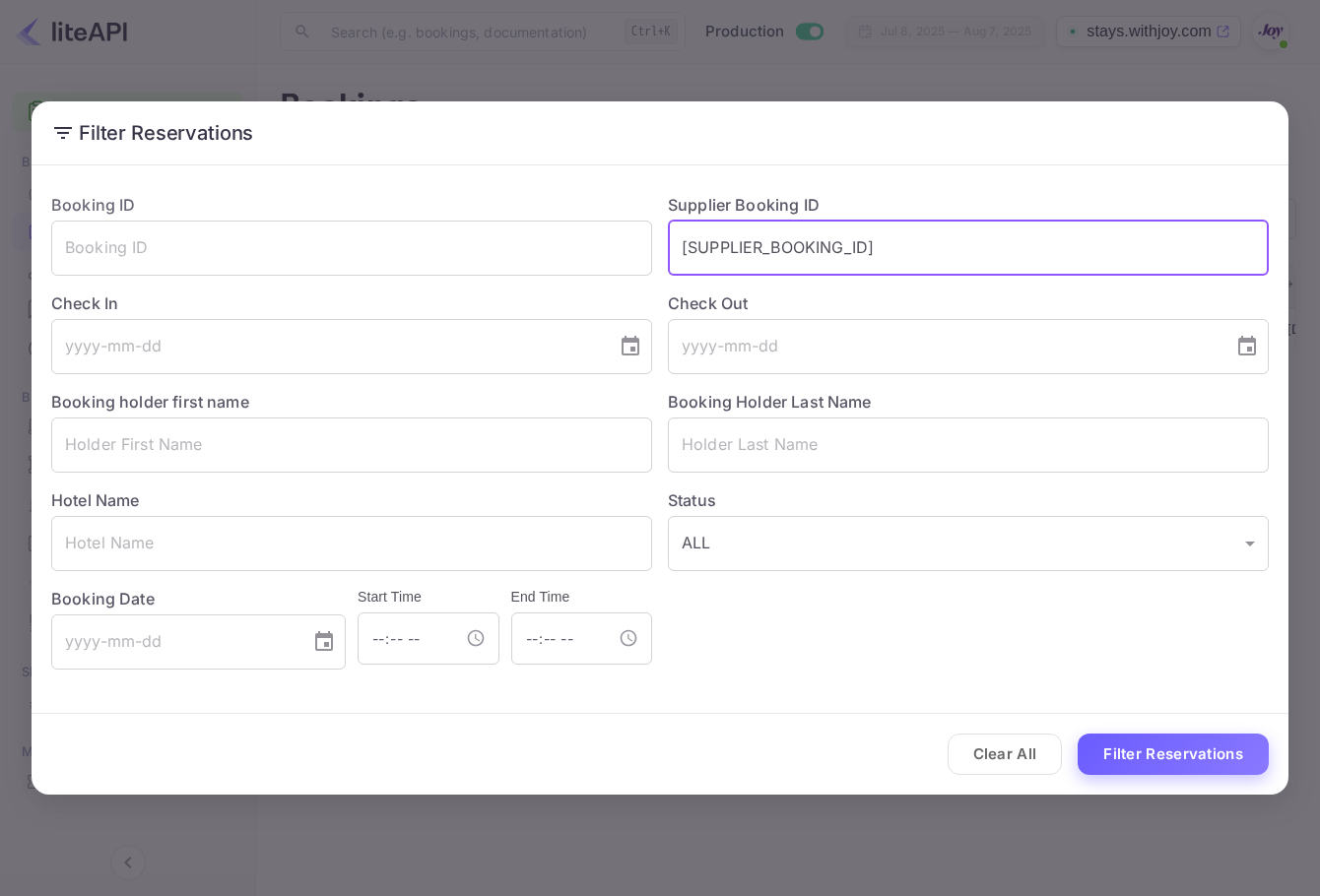type on "[SUPPLIER_BOOKING_ID]" 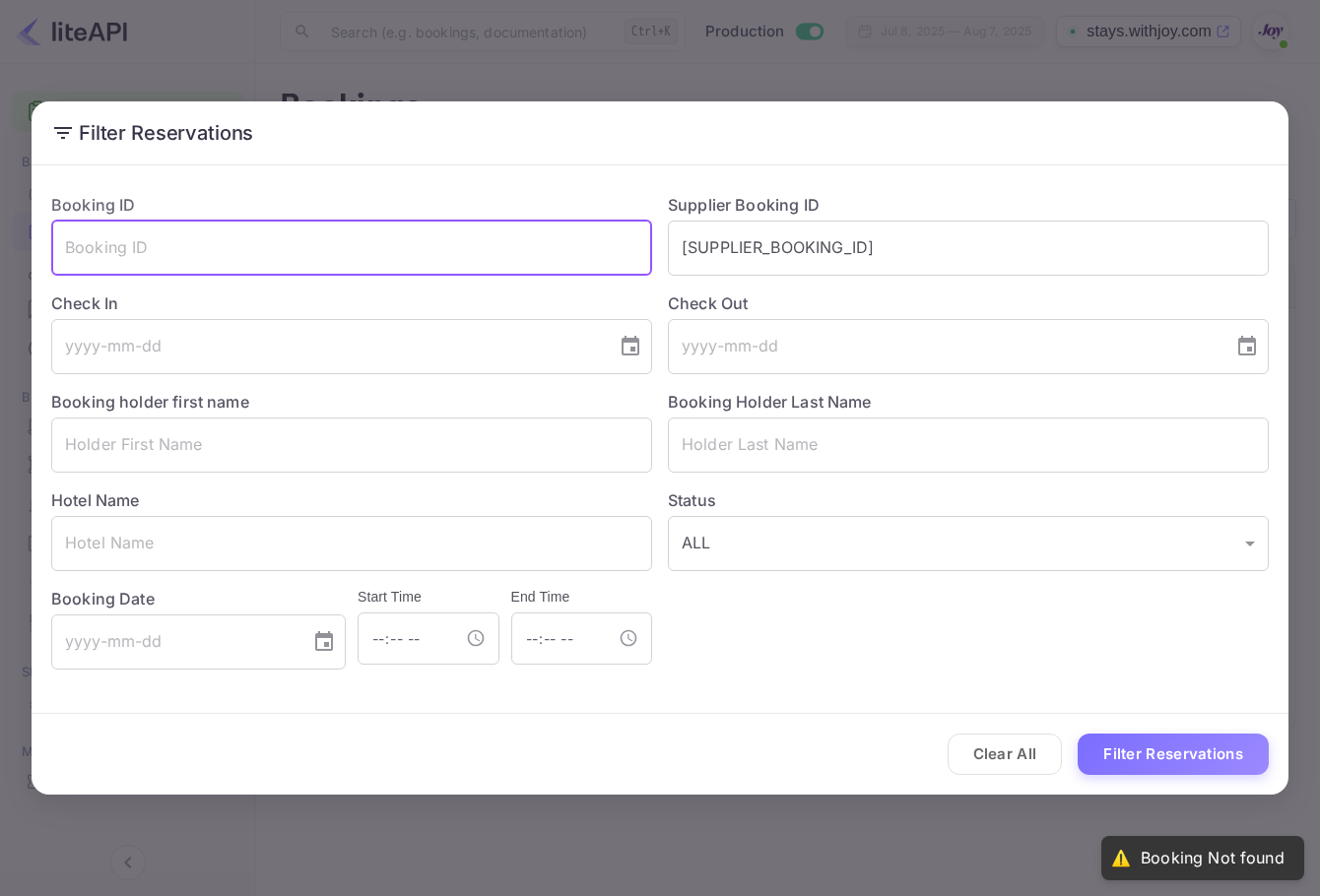 click at bounding box center [352, 248] 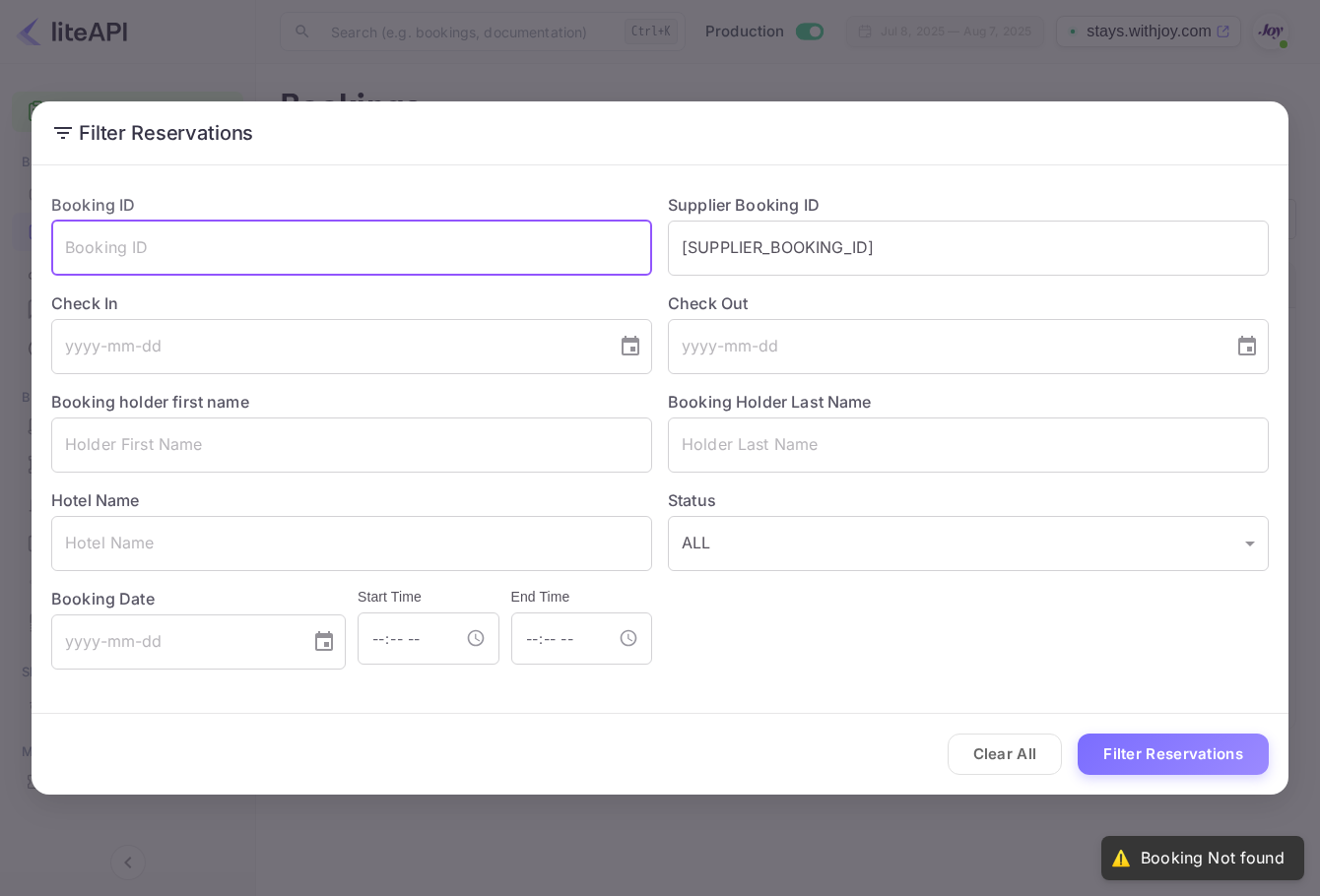 drag, startPoint x: 770, startPoint y: 245, endPoint x: 632, endPoint y: 250, distance: 138.09055 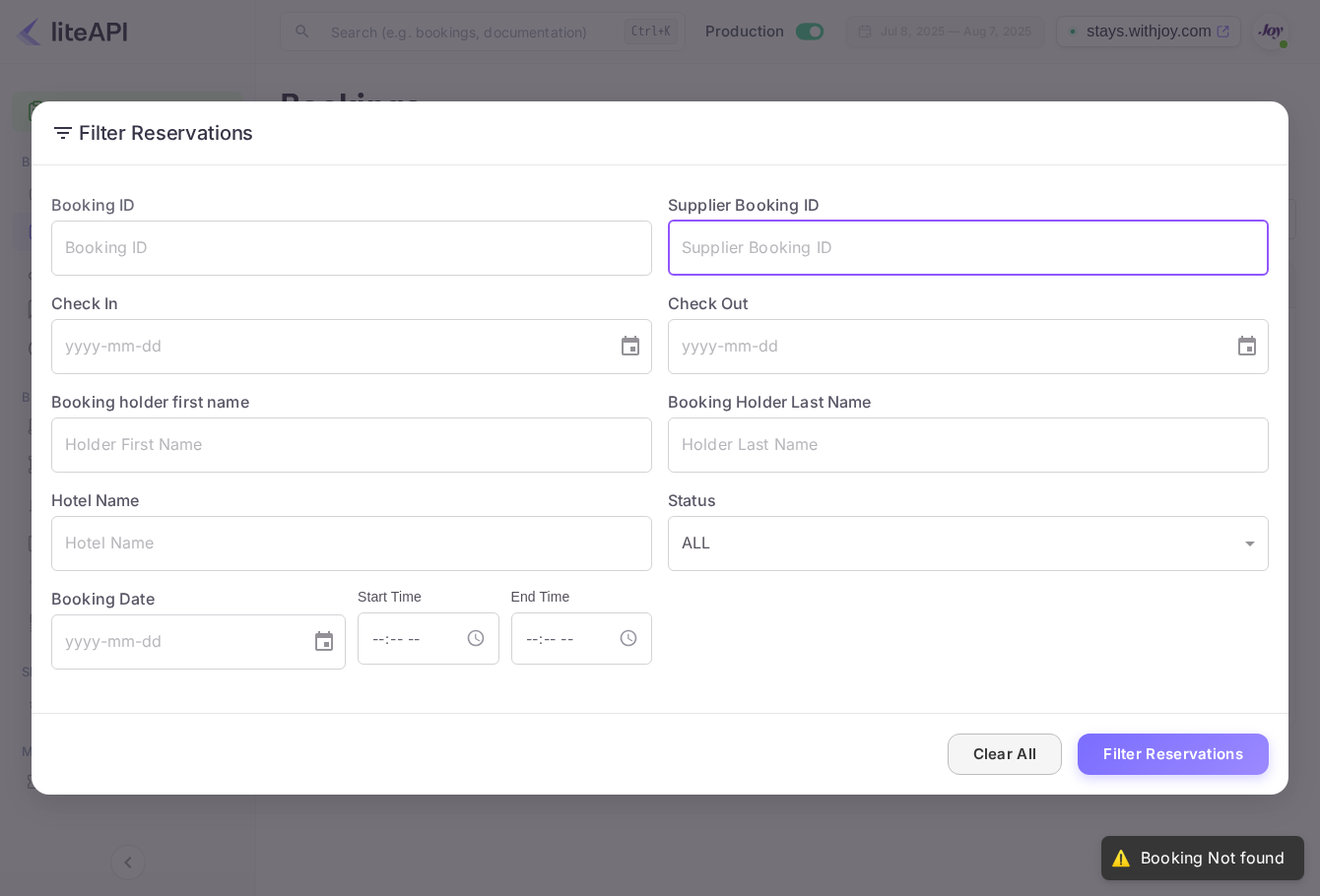 type 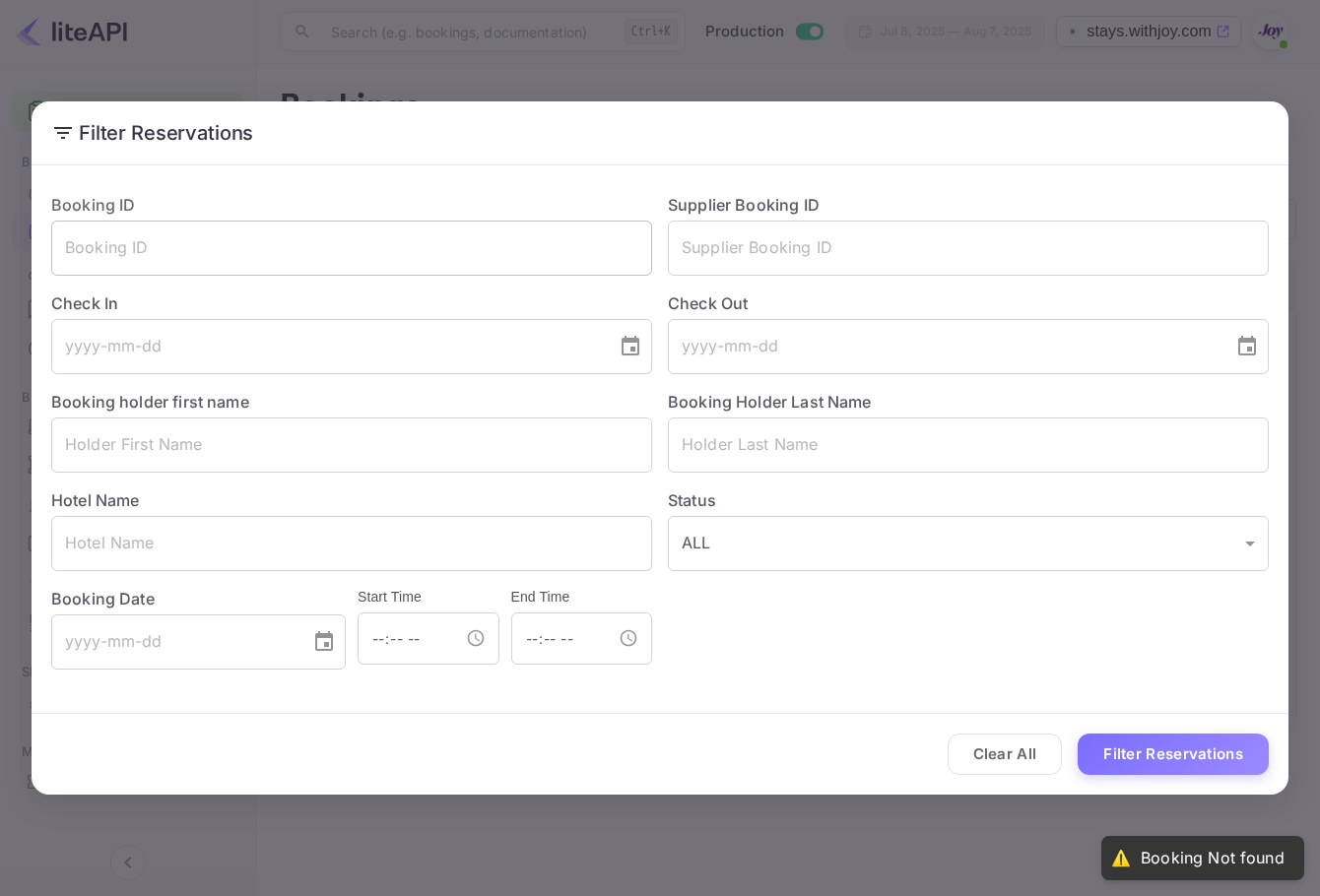 click at bounding box center [352, 248] 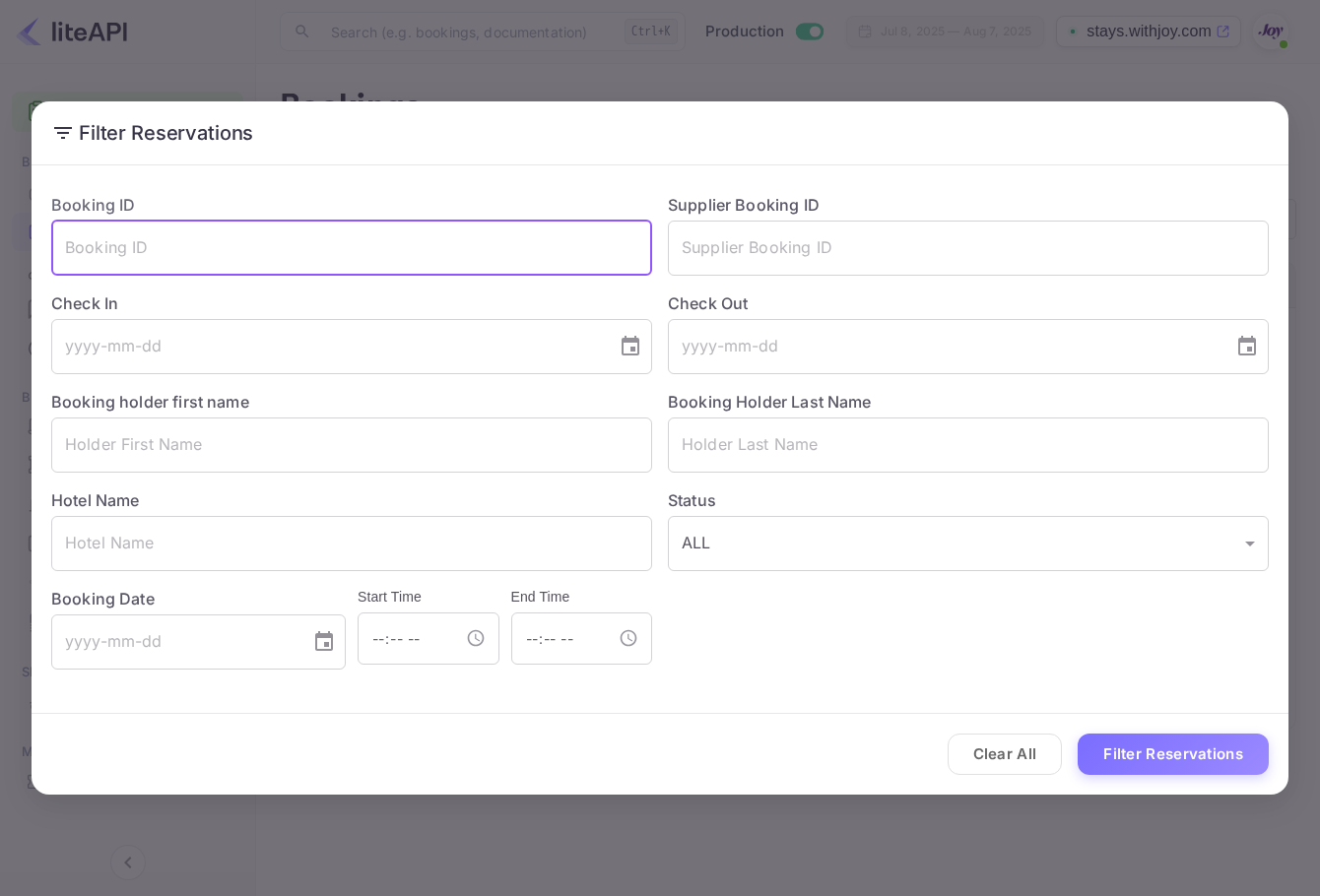 paste on "[SUPPLIER_BOOKING_ID]" 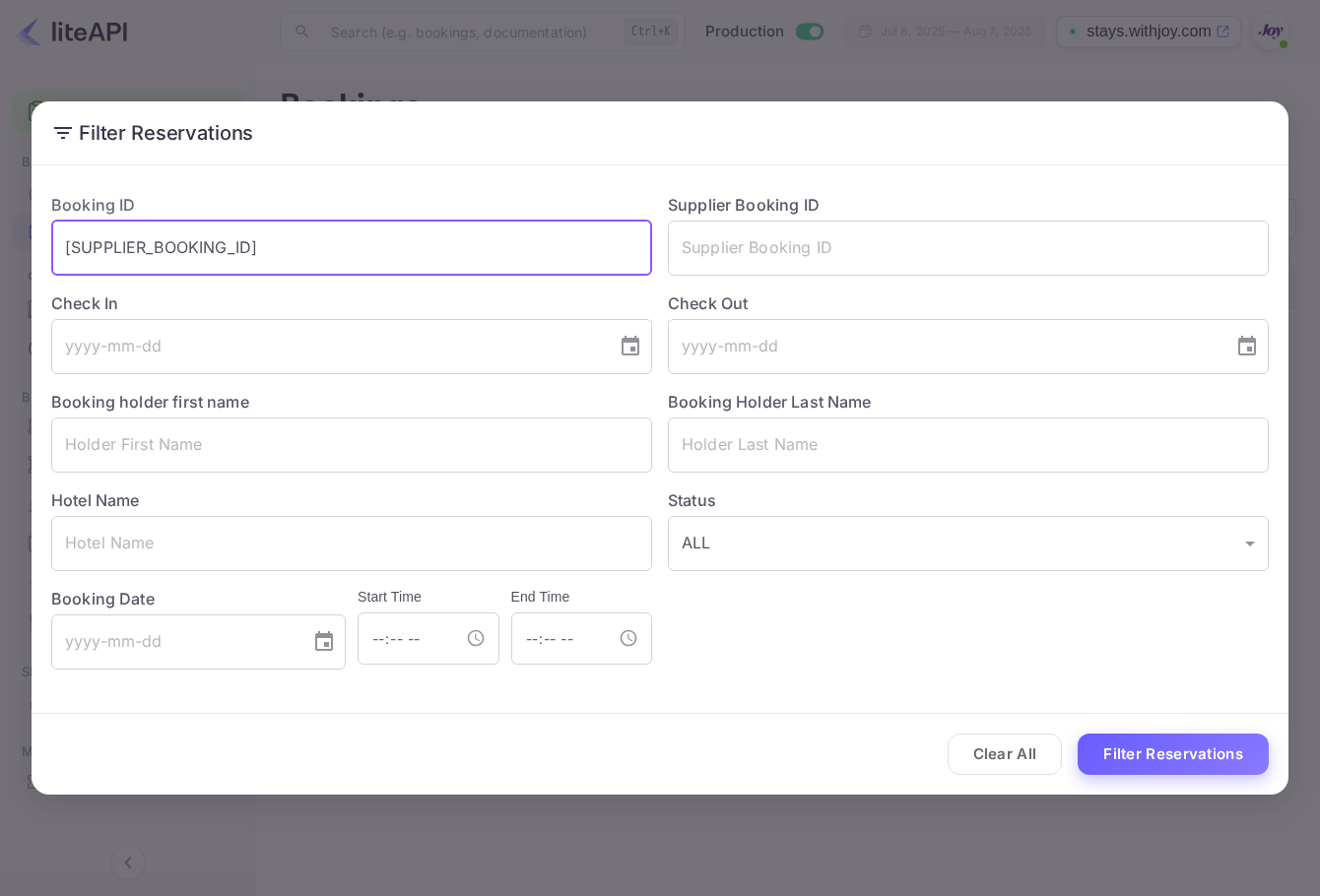 type on "[SUPPLIER_BOOKING_ID]" 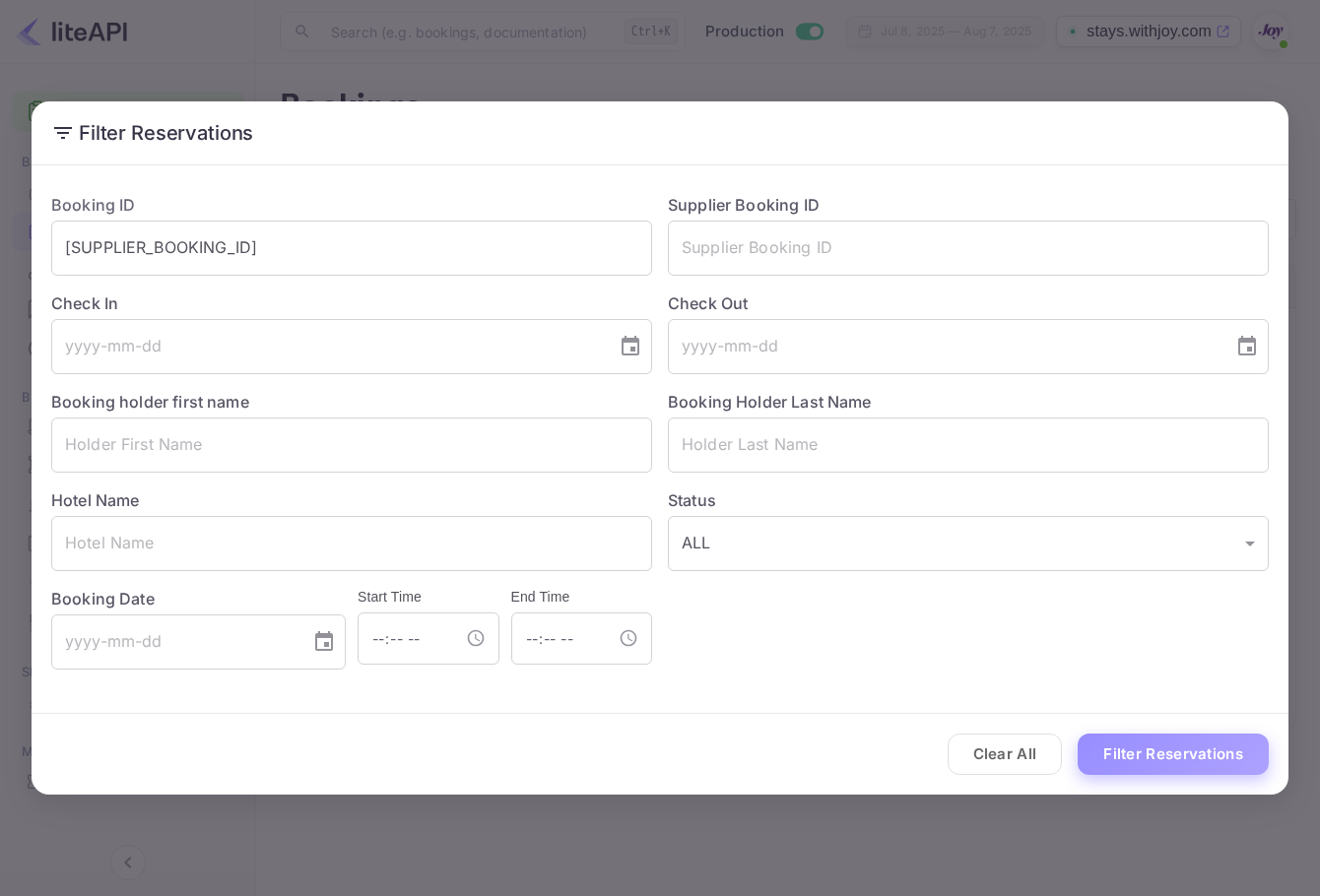 click on "Filter Reservations" at bounding box center [1173, 754] 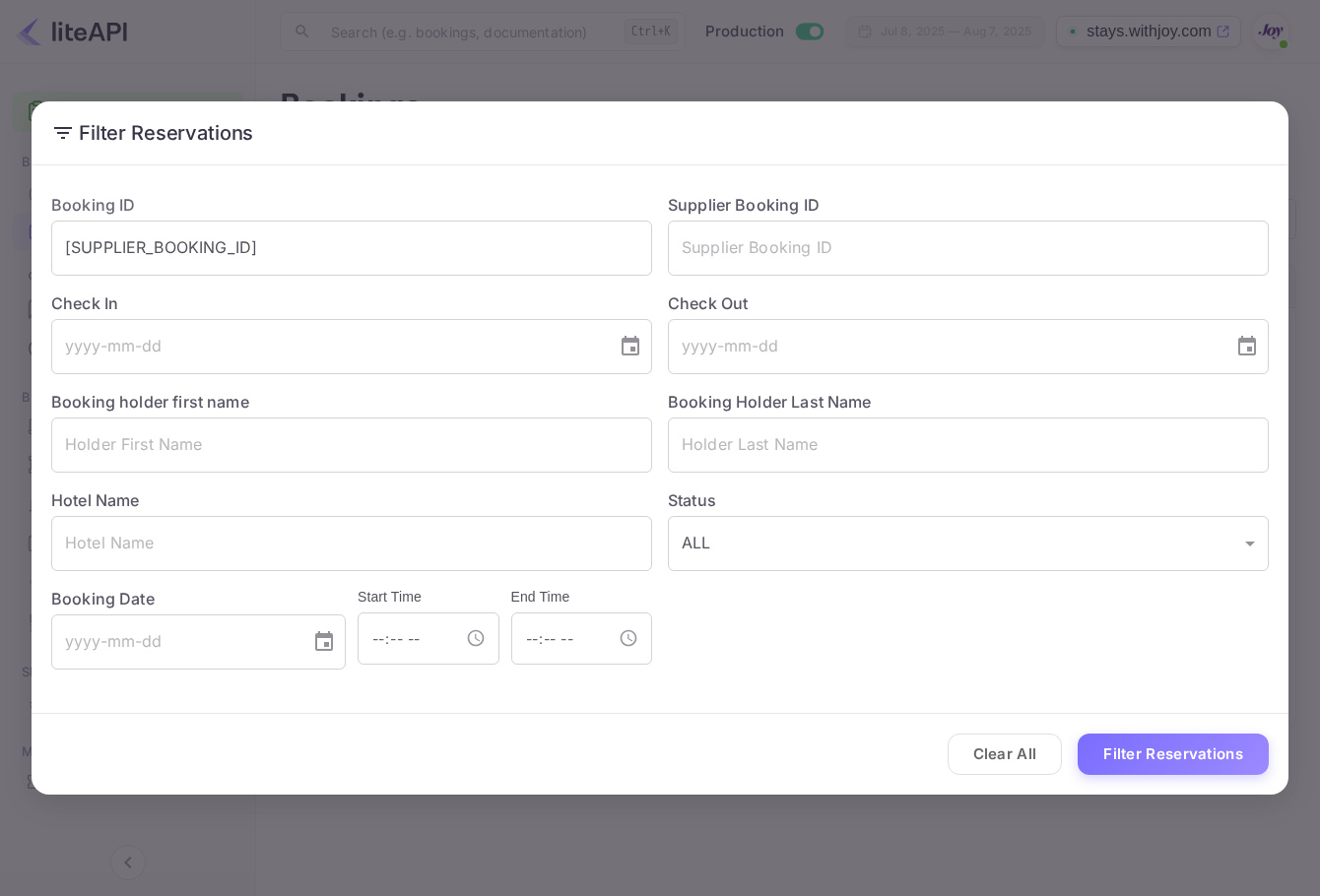 click on "Clear All Filter Reservations" at bounding box center [660, 754] 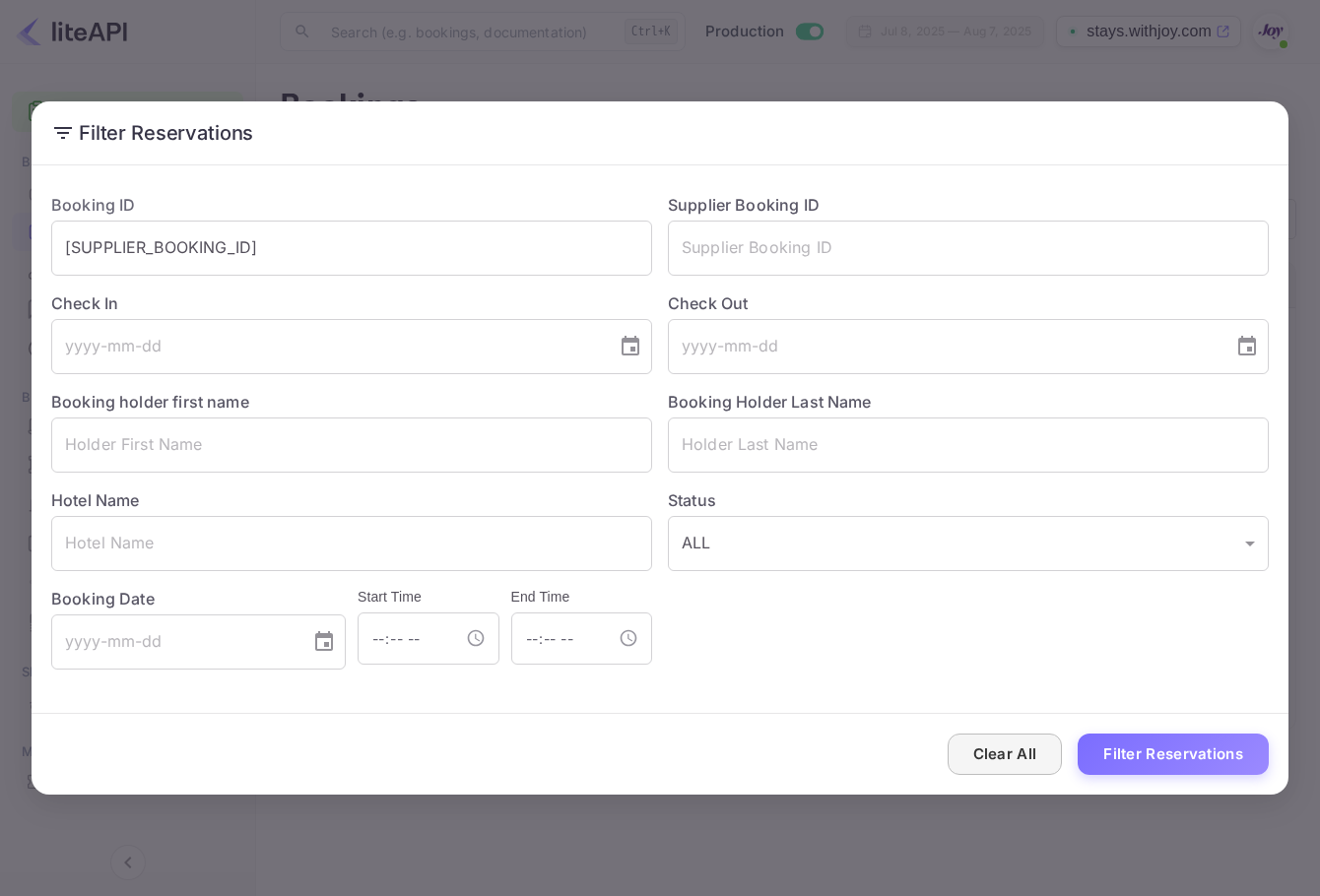 click on "Clear All" at bounding box center (1005, 754) 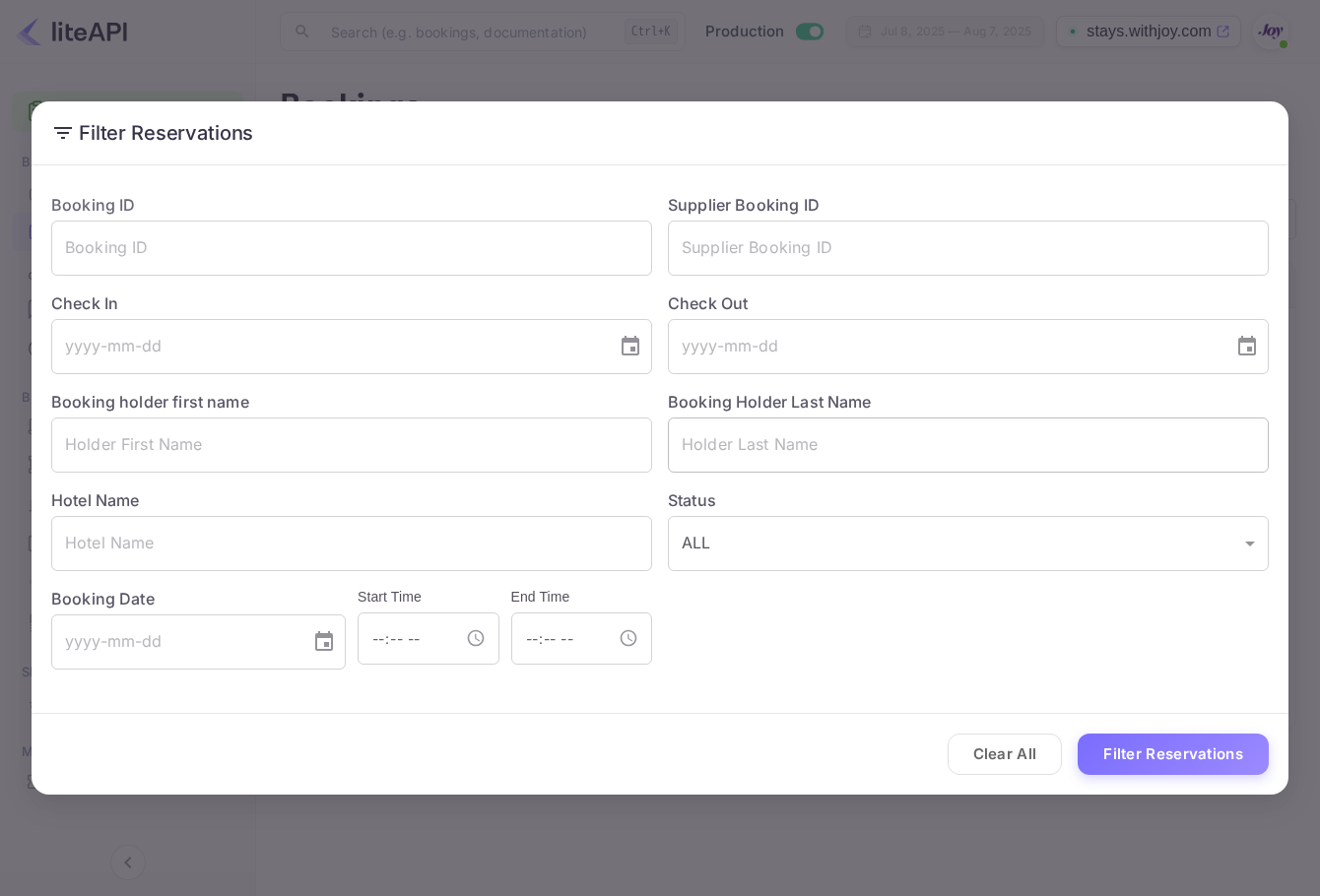 click at bounding box center [968, 445] 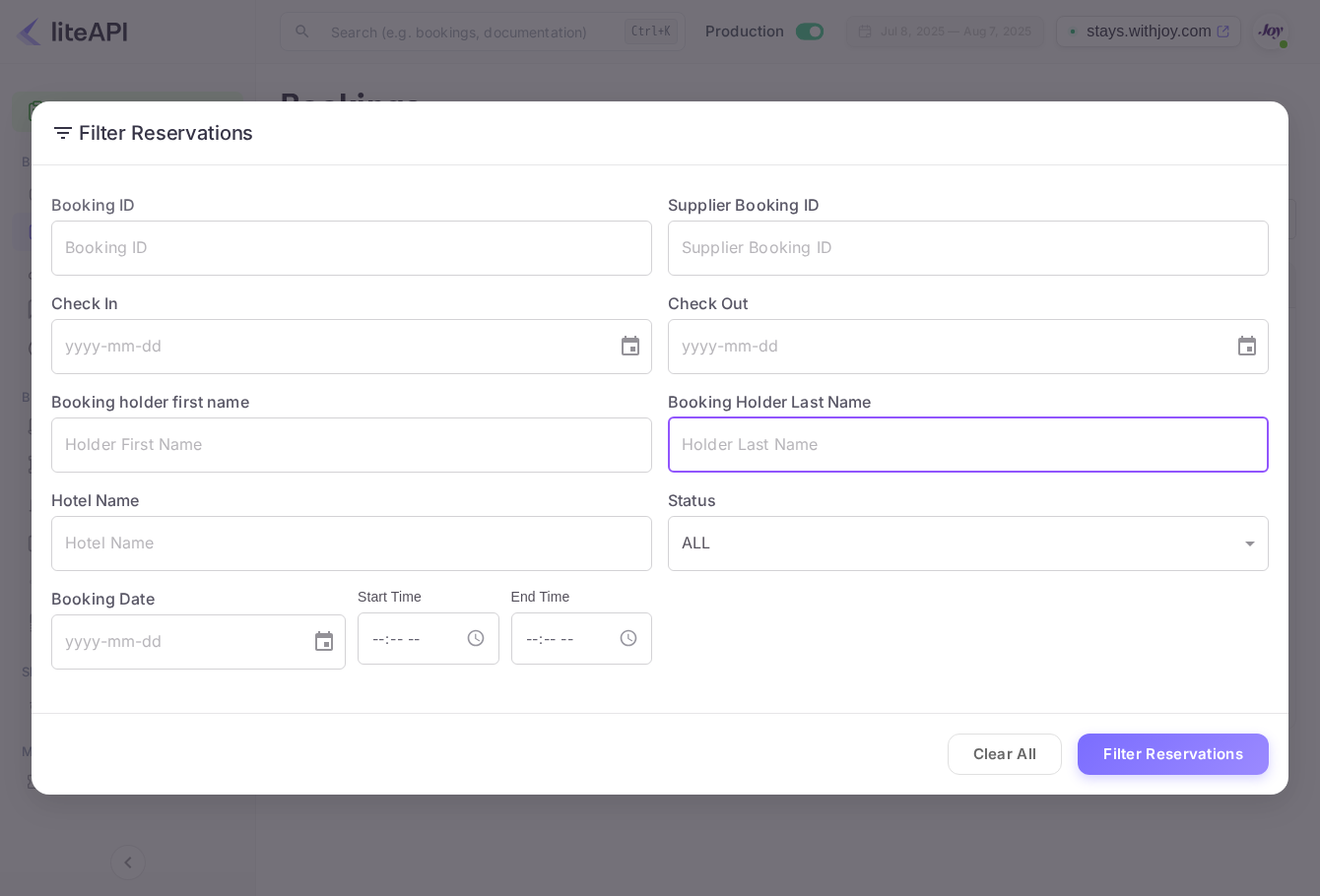 paste on "[LAST]" 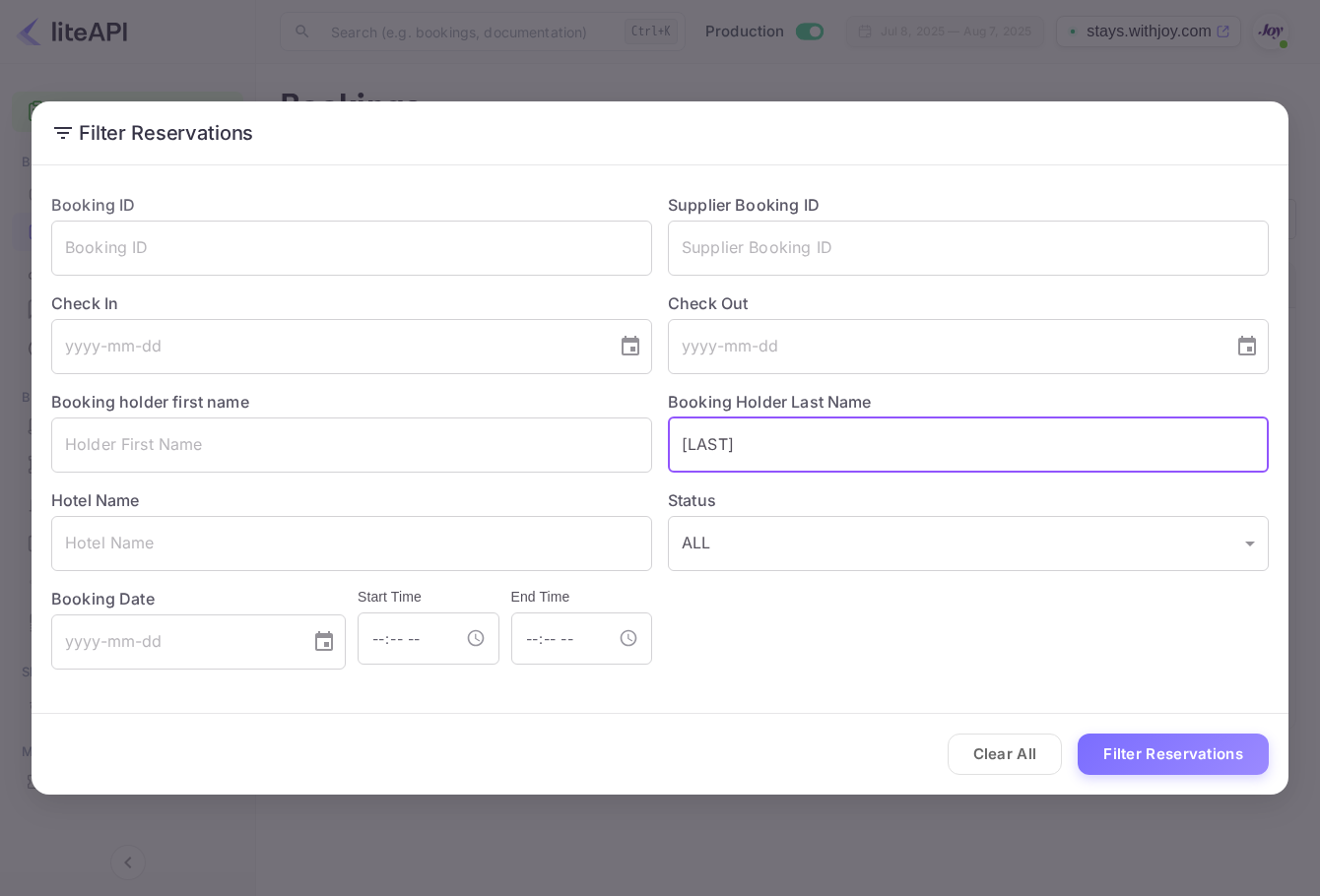 drag, startPoint x: 685, startPoint y: 450, endPoint x: 667, endPoint y: 445, distance: 18.681542 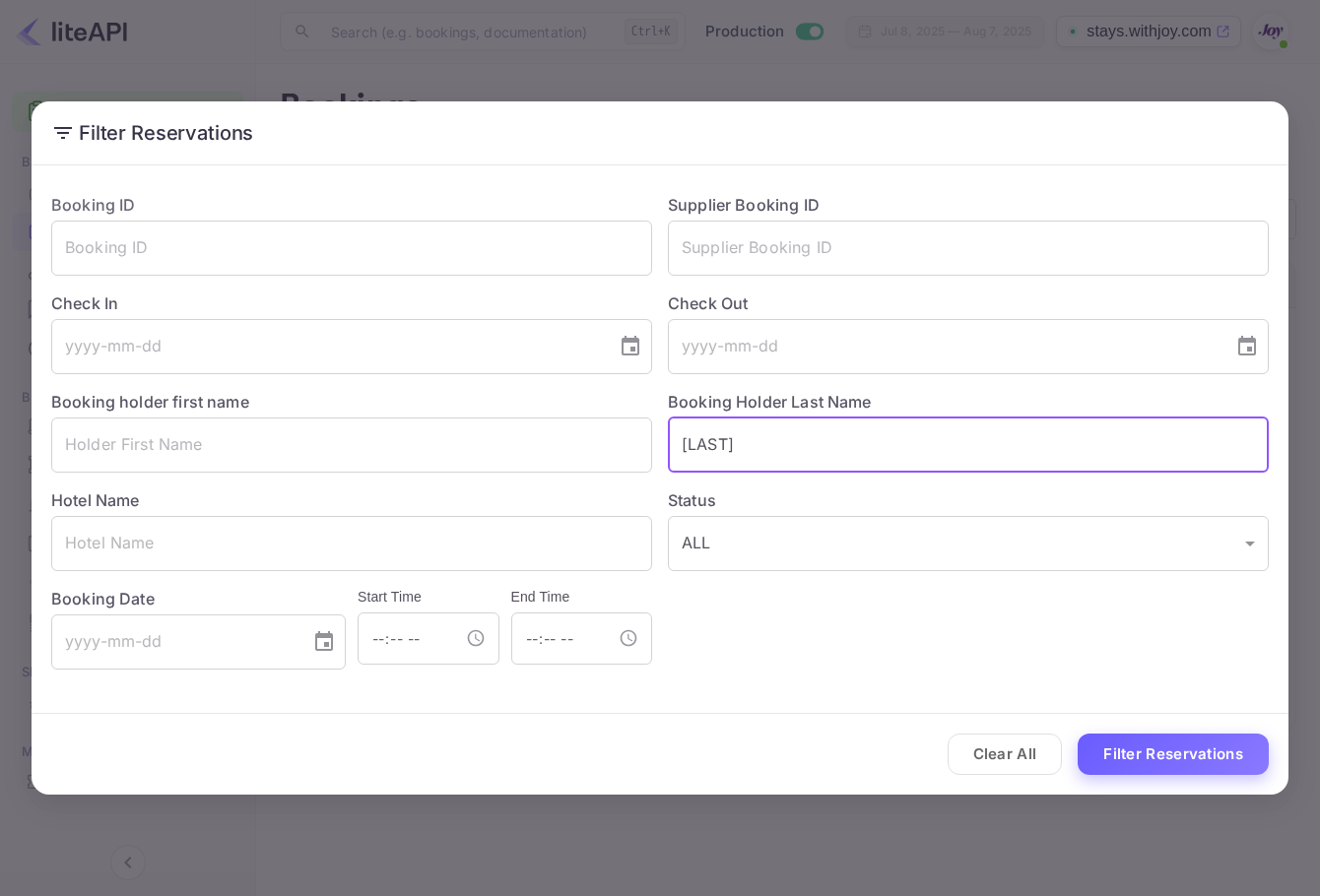 type on "[LAST]" 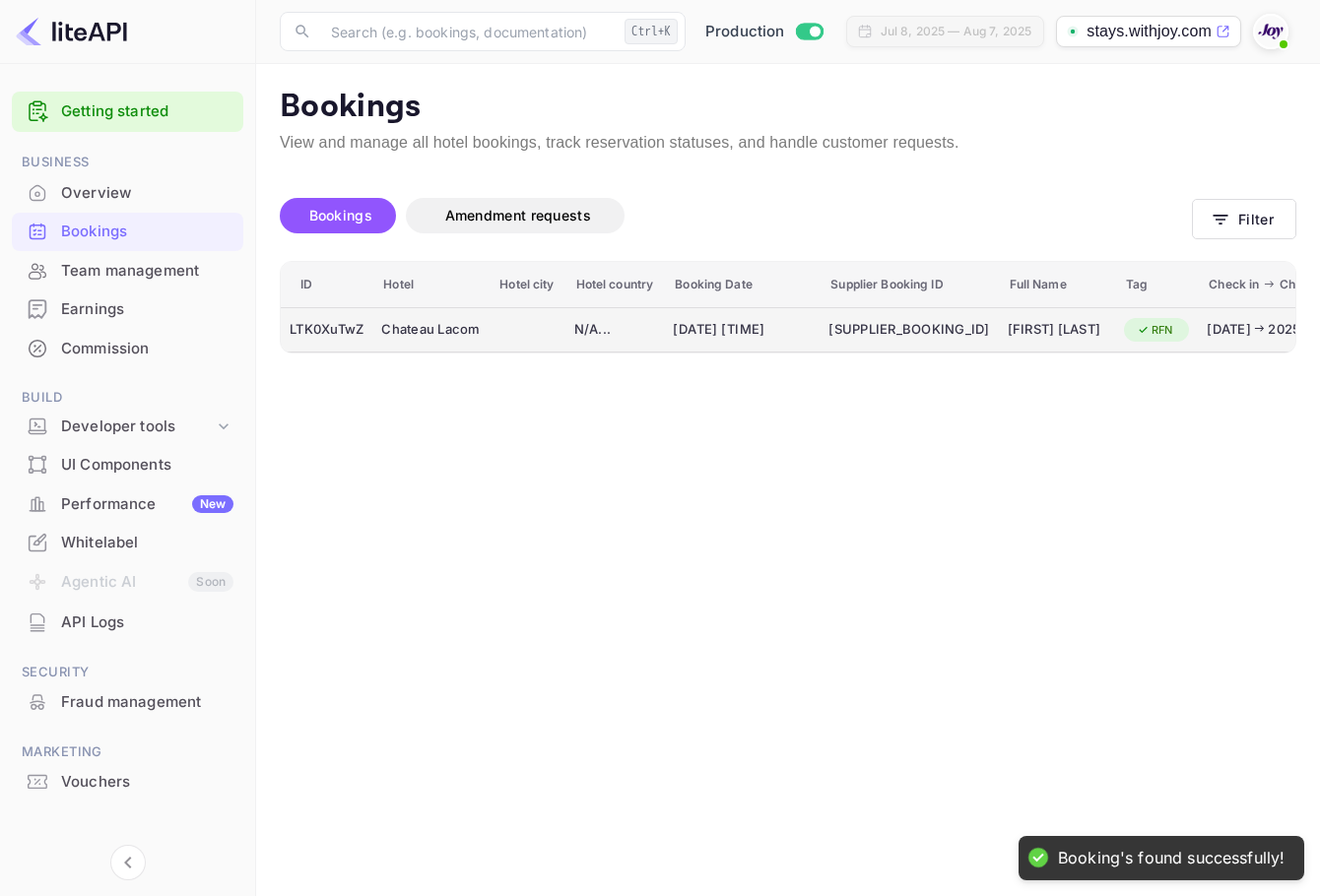 click on "N/A ..." at bounding box center (615, 330) 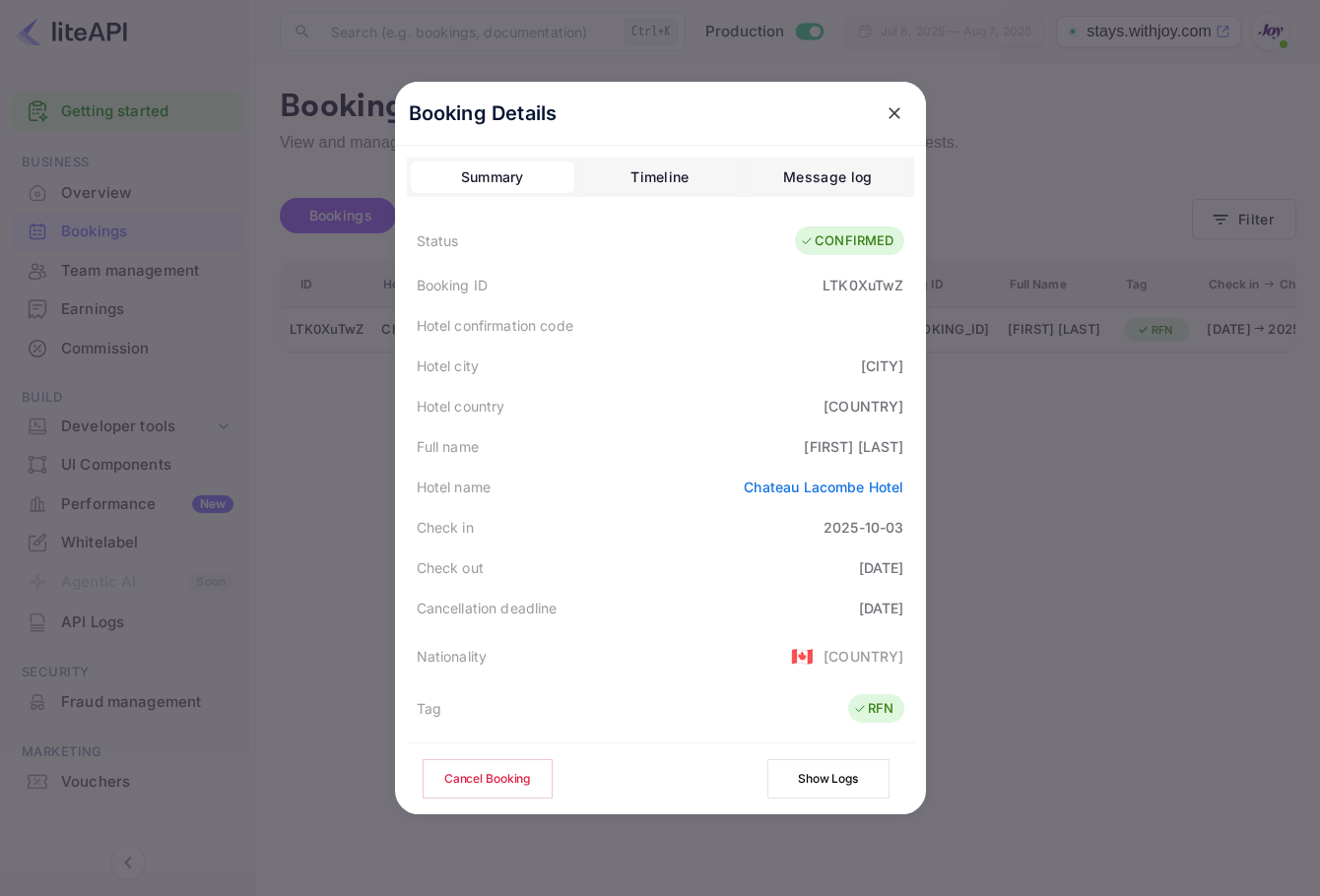 click at bounding box center [894, 113] 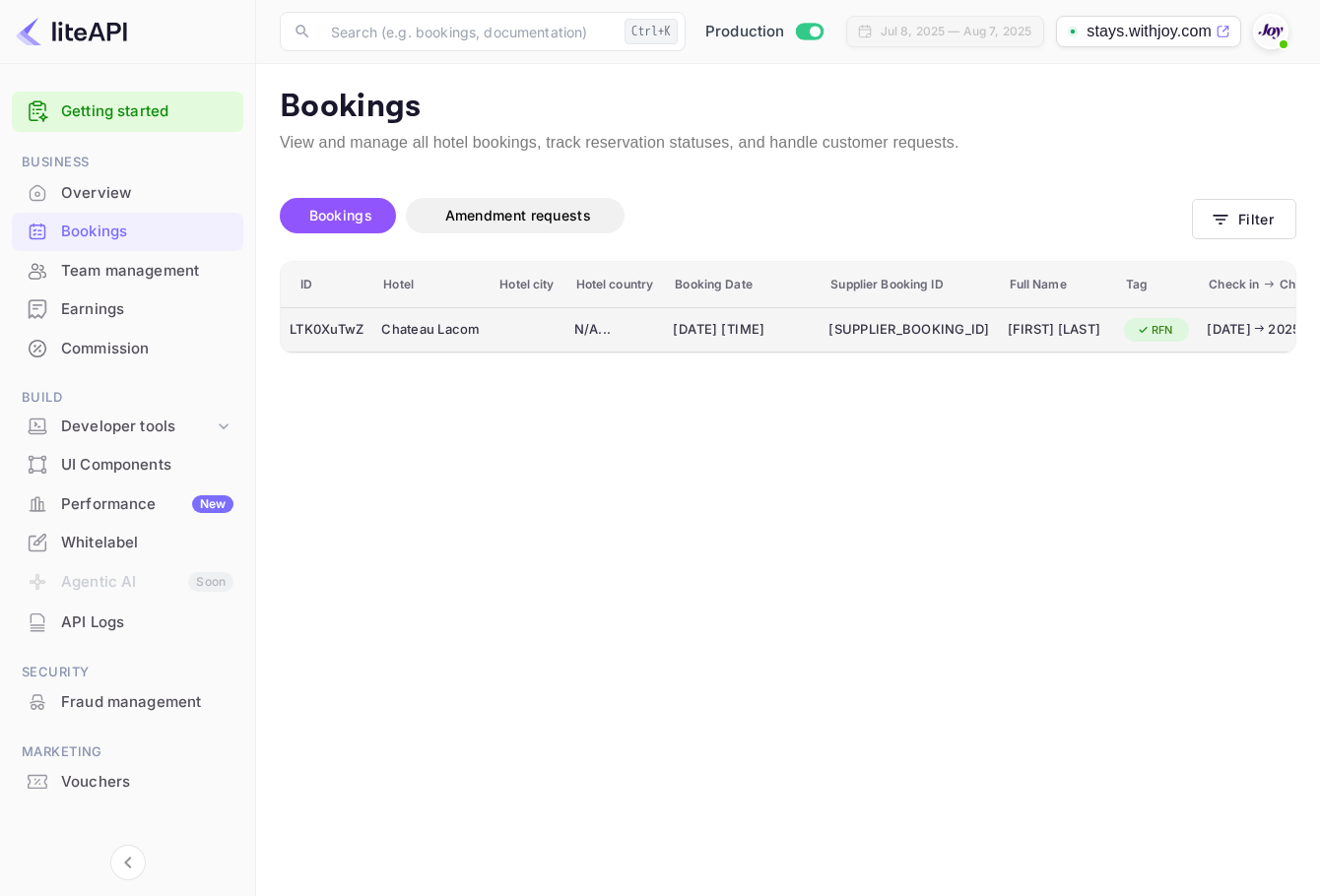 click on "RFN" at bounding box center (1156, 330) 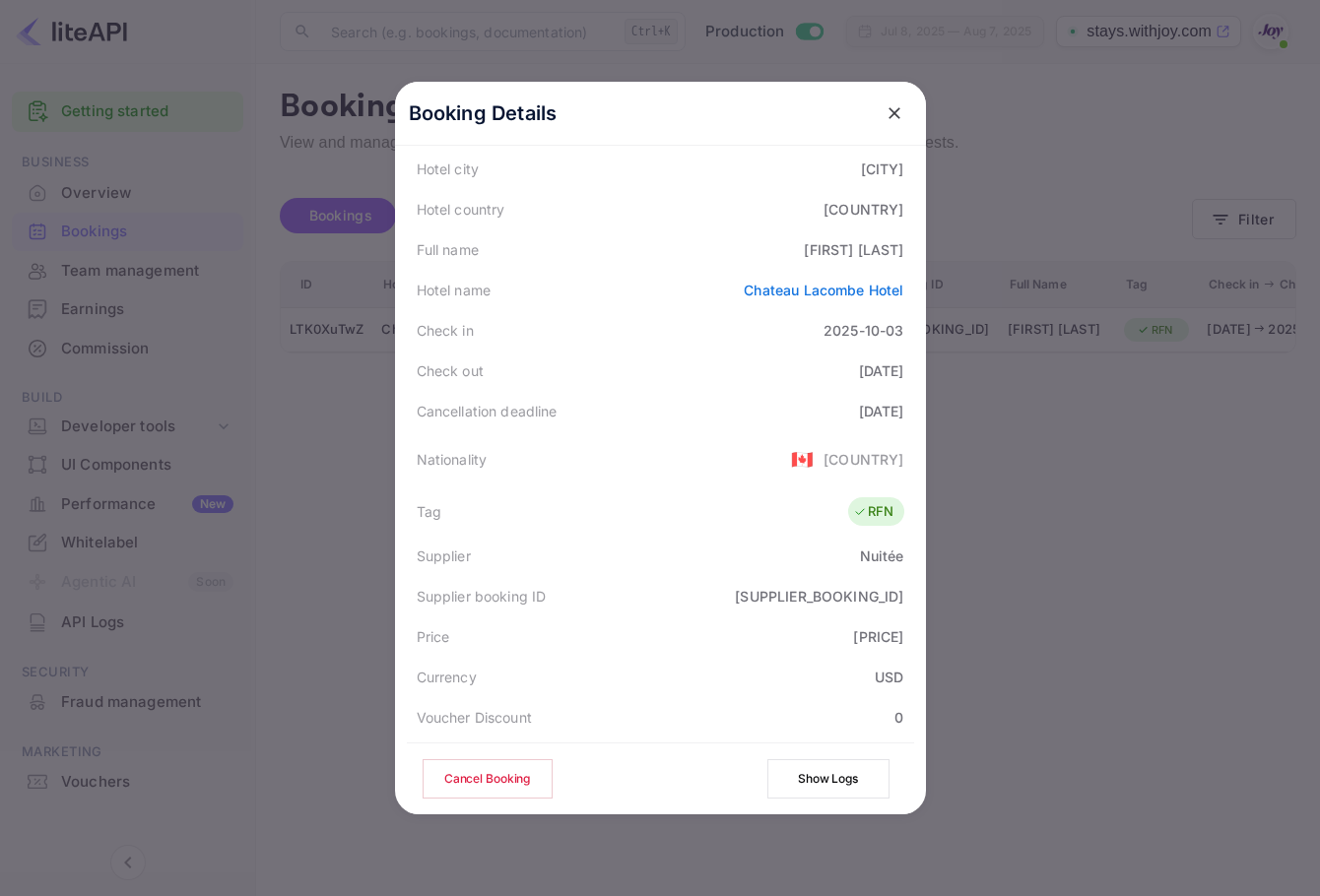 scroll, scrollTop: 394, scrollLeft: 0, axis: vertical 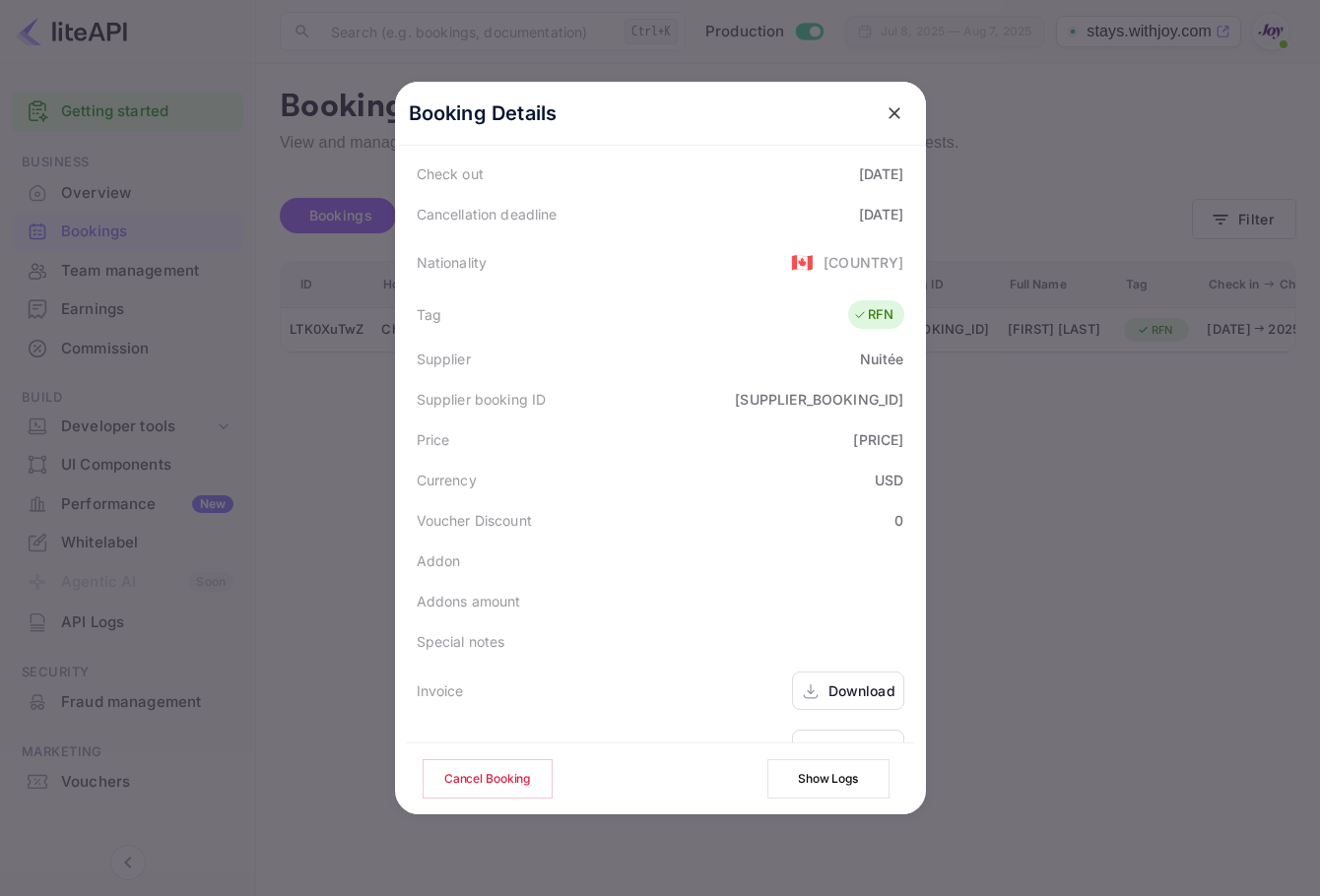 drag, startPoint x: 569, startPoint y: 519, endPoint x: 745, endPoint y: 513, distance: 176.10224 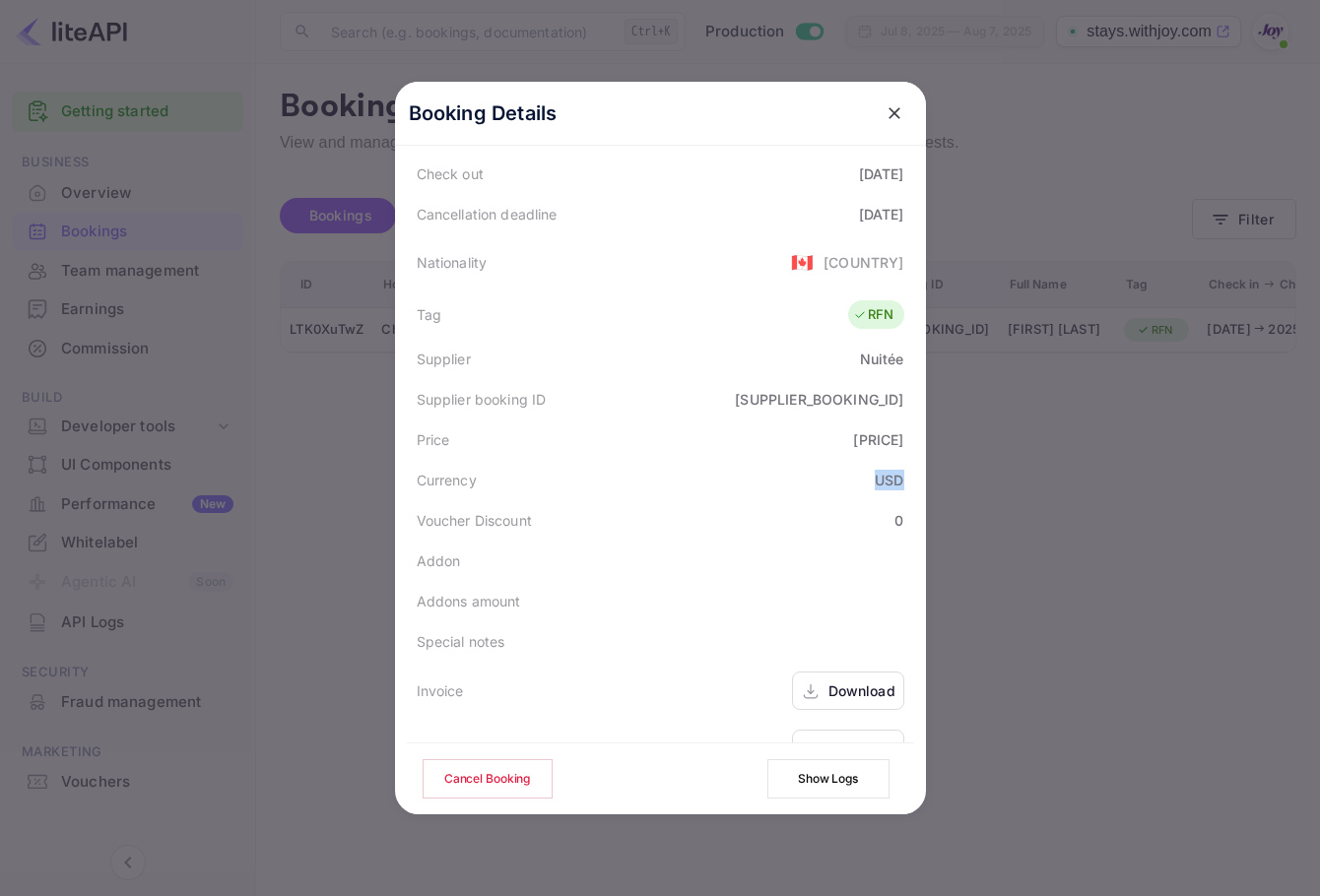 drag, startPoint x: 895, startPoint y: 480, endPoint x: 726, endPoint y: 466, distance: 169.57889 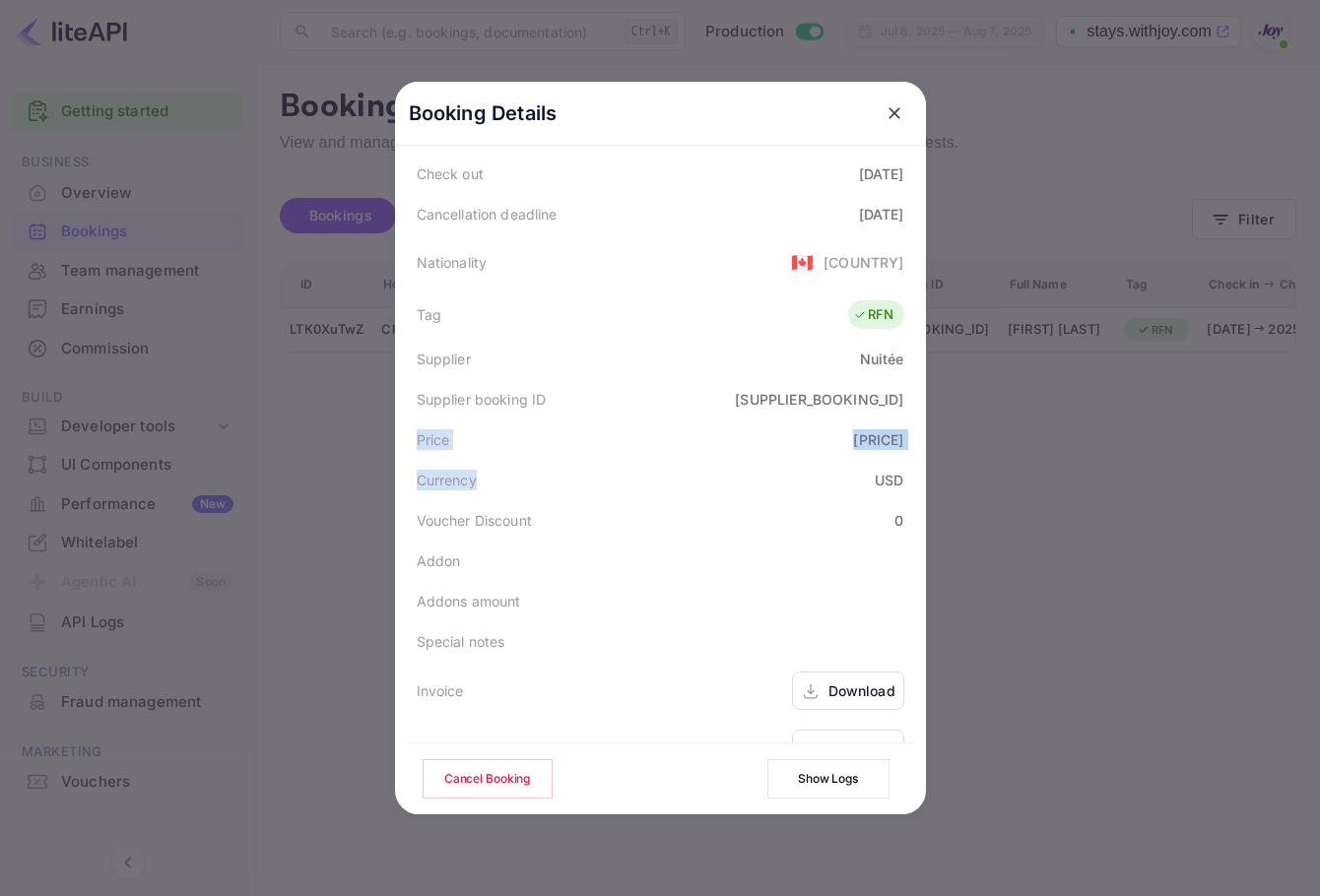 drag, startPoint x: 403, startPoint y: 449, endPoint x: 628, endPoint y: 460, distance: 225.26873 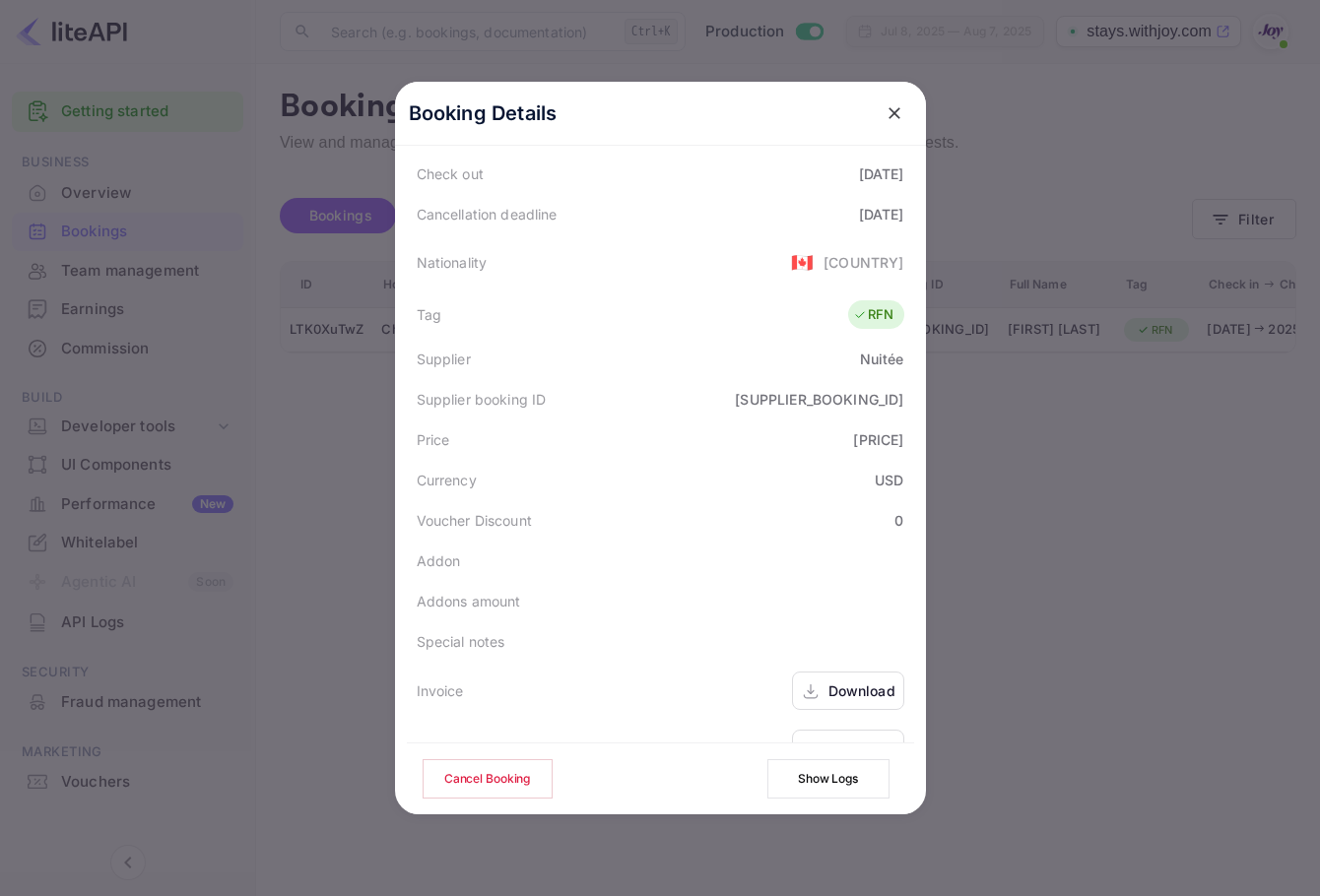 click on "Currency USD" at bounding box center [660, 480] 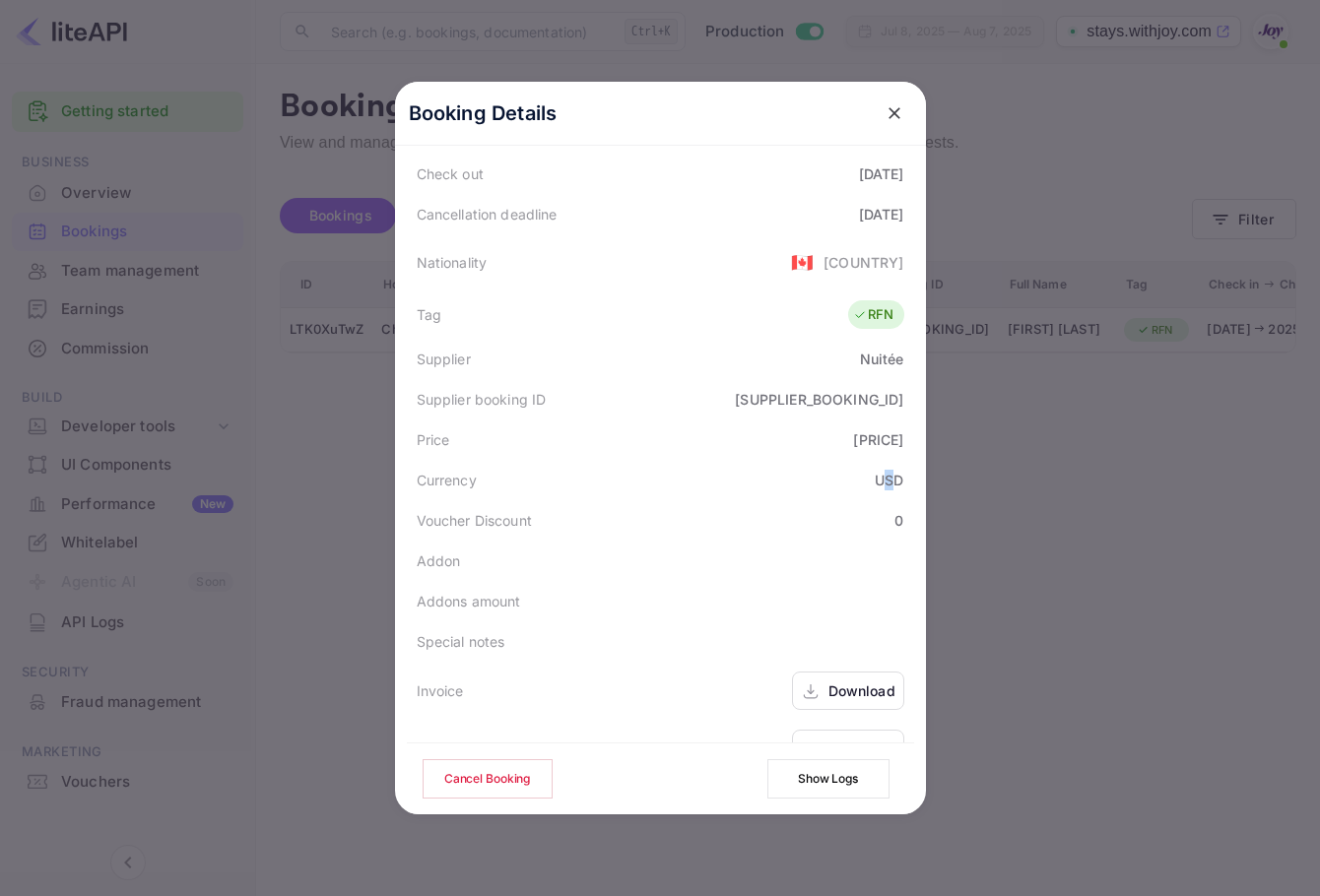 drag, startPoint x: 890, startPoint y: 462, endPoint x: 880, endPoint y: 468, distance: 11.661904 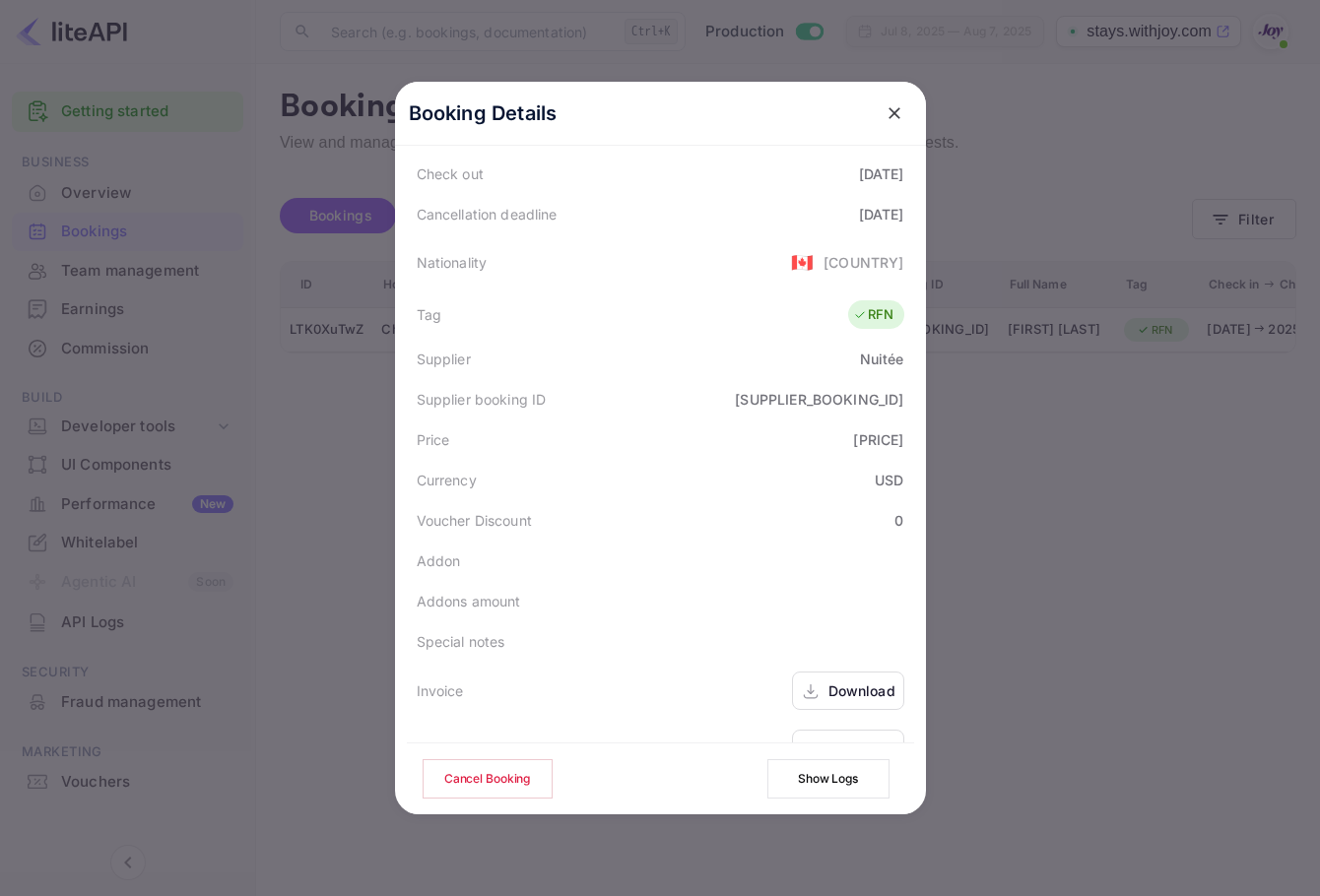 click on "Booking Details Summary Timeline Message log Status   CONFIRMED Booking ID [BOOKING_ID] Hotel confirmation code [CONF_CODE] Hotel city [CITY] Hotel country [COUNTRY] Full name [FIRST] [LAST] Hotel name Chateau Lacombe Hotel Check in [DATE] Check out [DATE] Cancellation deadline [DATE] Nationality 🇨🇦 [COUNTRY] Tag   RFN Supplier Nuitée Supplier booking ID [SUPPLIER_BOOKING_ID] Price [PRICE] Currency USD Voucher Discount 0 Addon Addons amount Special notes Invoice Download Voucher Download Cancel Booking Show Logs" at bounding box center (660, 448) 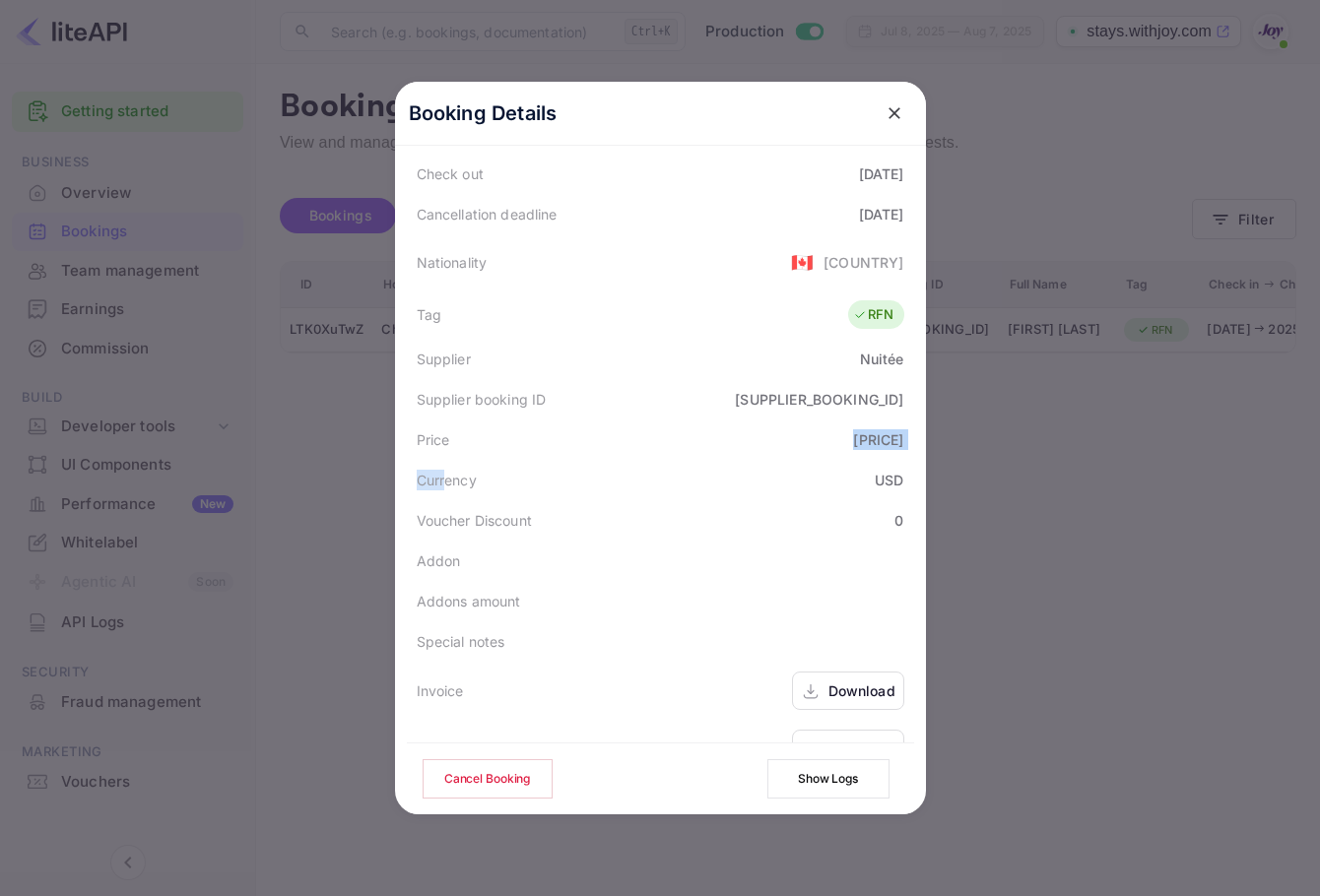 drag, startPoint x: 439, startPoint y: 483, endPoint x: 742, endPoint y: 454, distance: 304.3846 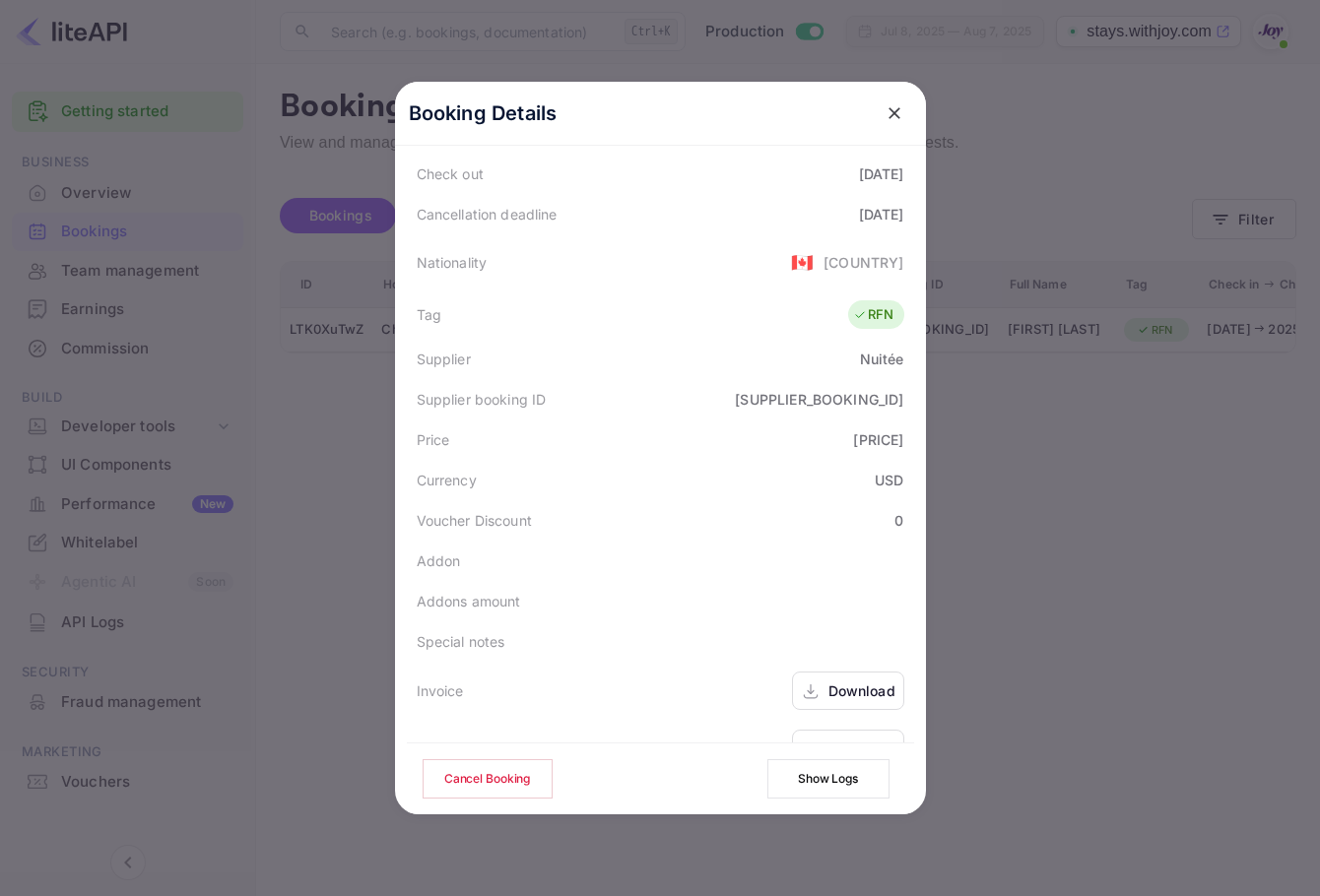 click on "Currency USD" at bounding box center [660, 480] 